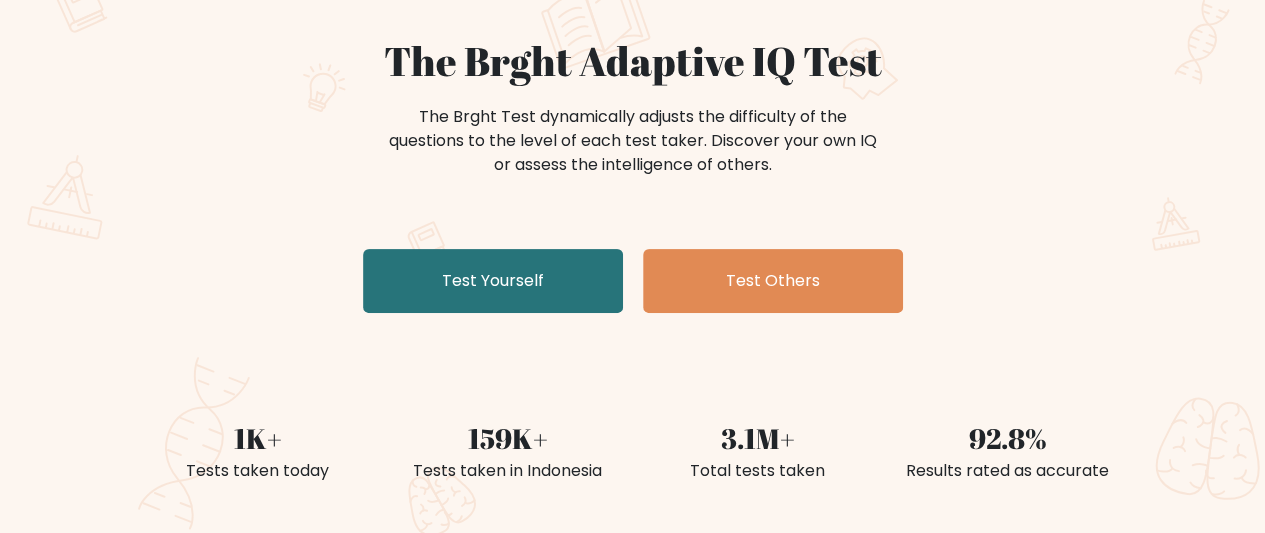 scroll, scrollTop: 170, scrollLeft: 0, axis: vertical 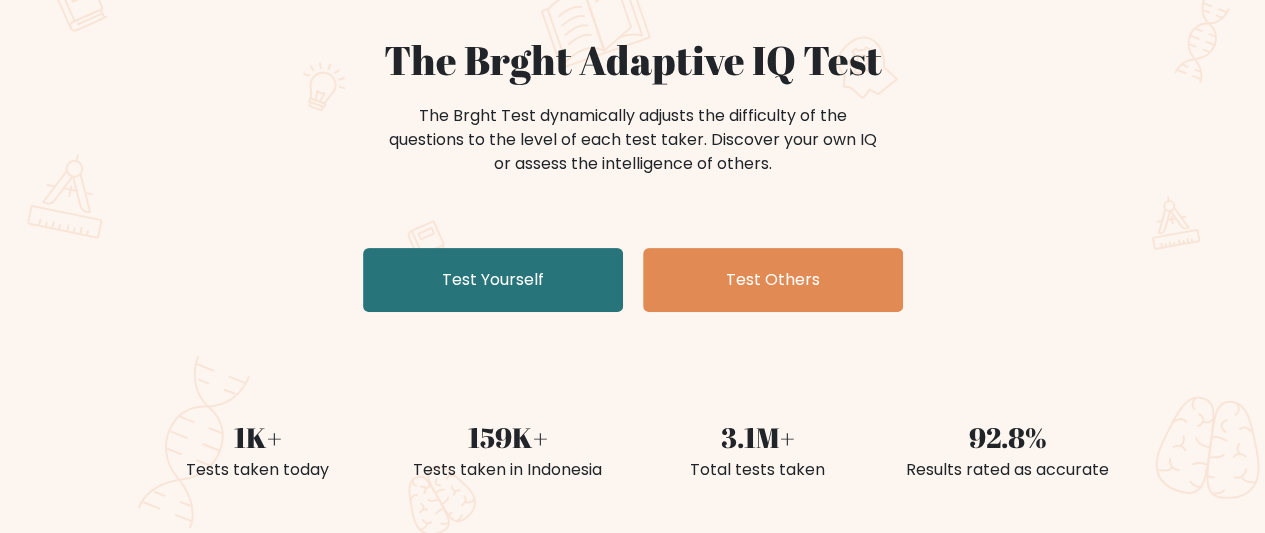 drag, startPoint x: 912, startPoint y: 97, endPoint x: 1098, endPoint y: 191, distance: 208.40346 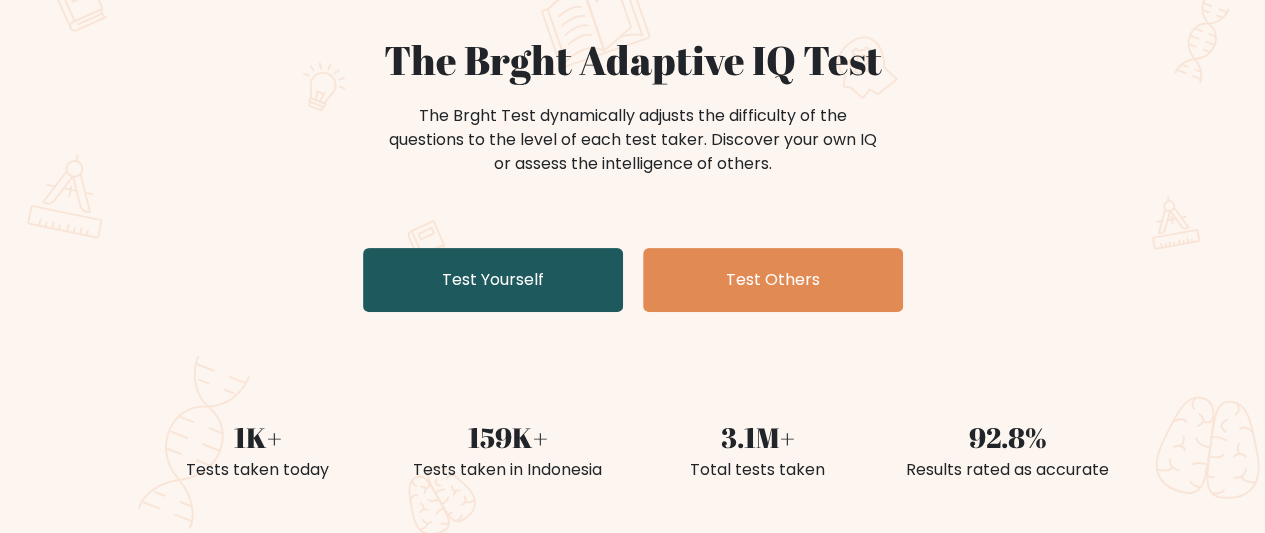 click on "Test Yourself" at bounding box center (493, 280) 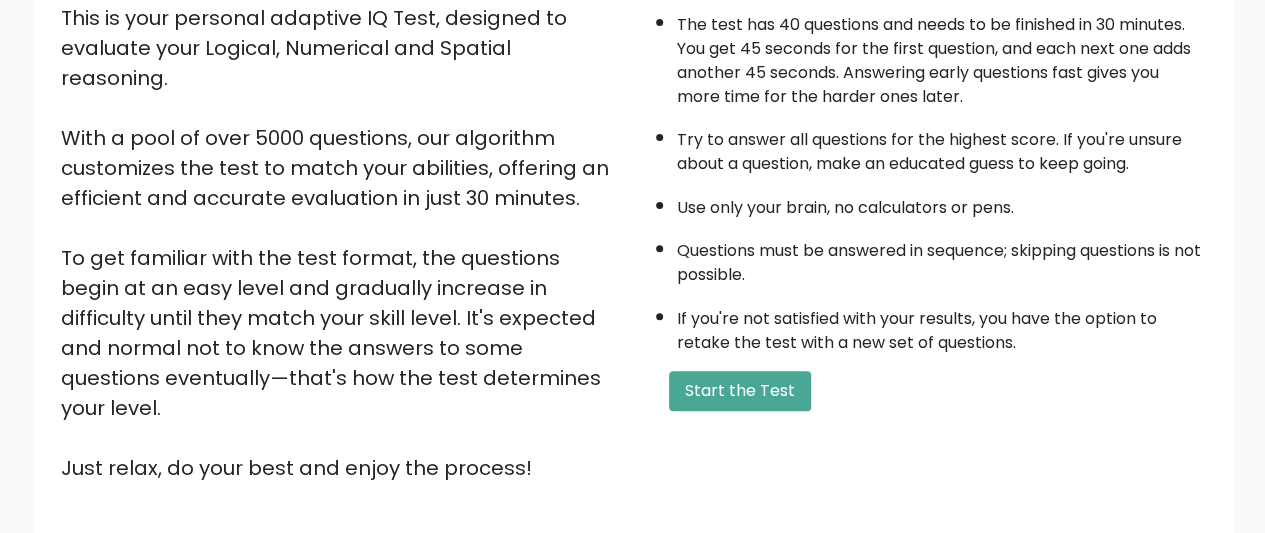 scroll, scrollTop: 226, scrollLeft: 0, axis: vertical 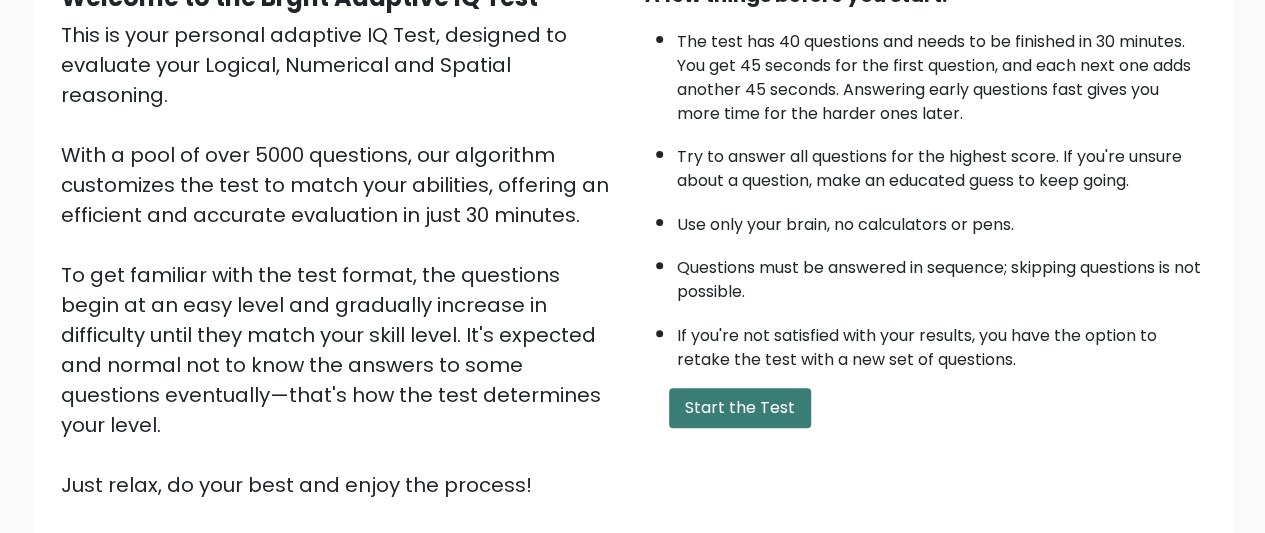 click on "Start the Test" at bounding box center [740, 408] 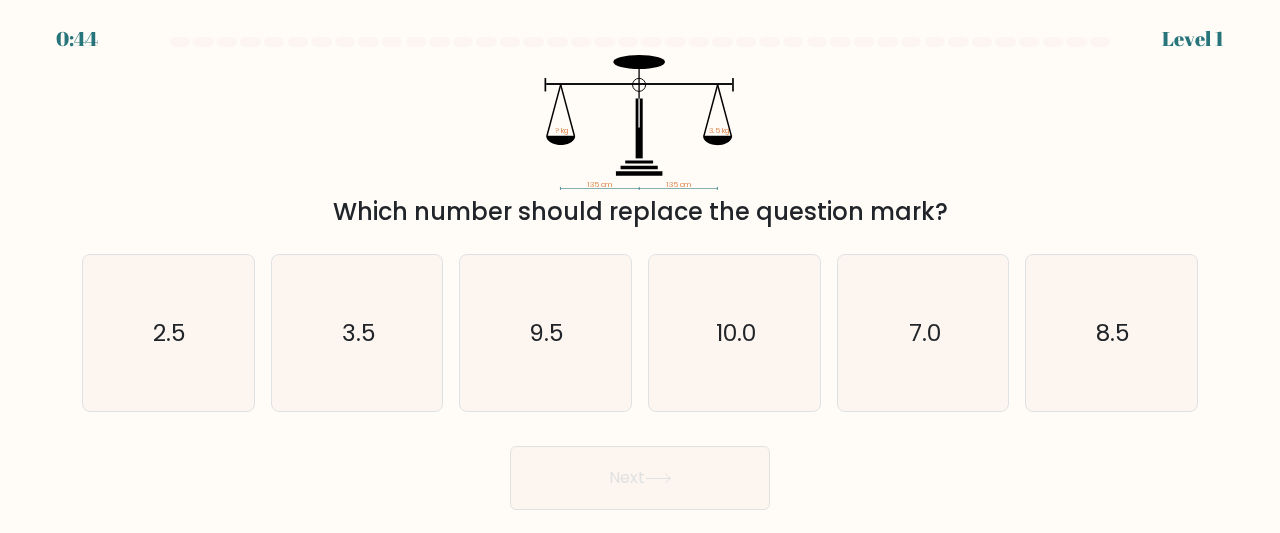 scroll, scrollTop: 0, scrollLeft: 0, axis: both 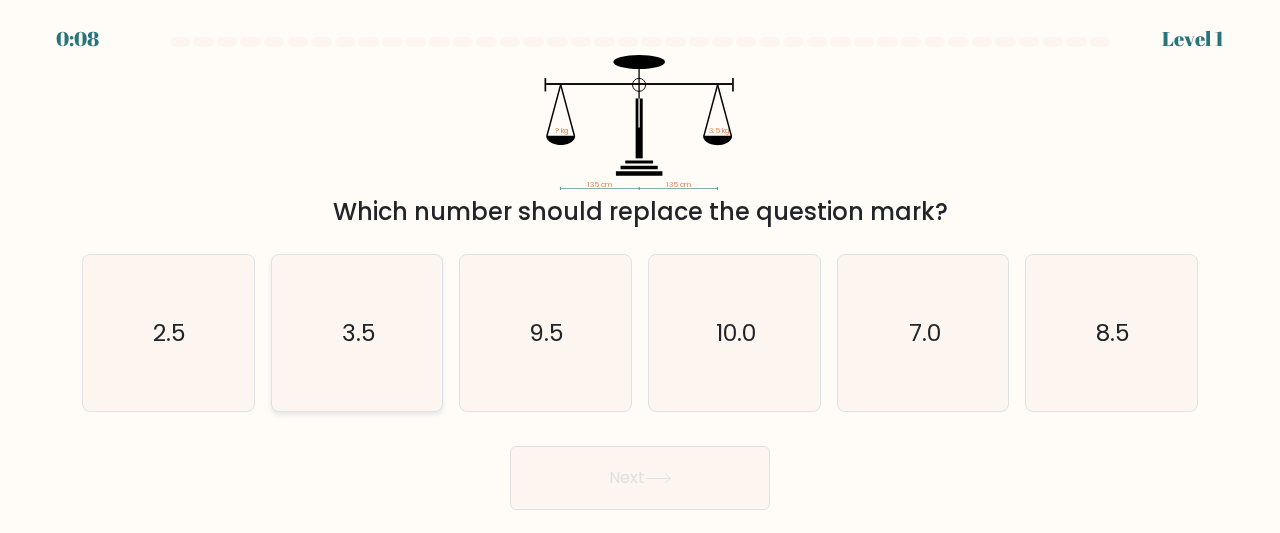 click on "3.5" 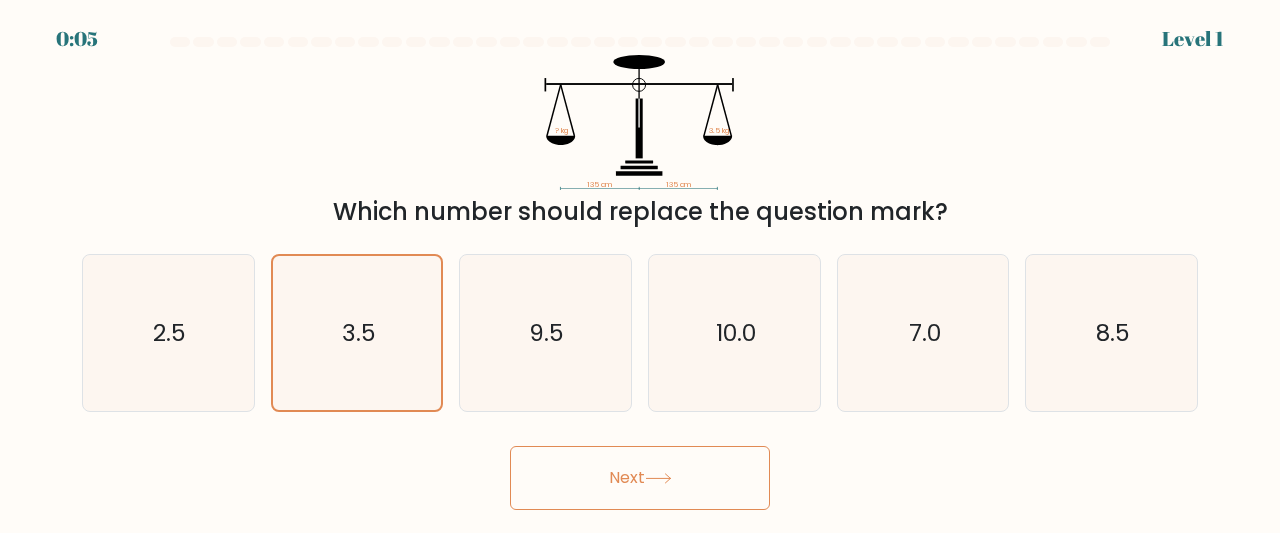 click on "Next" at bounding box center (640, 478) 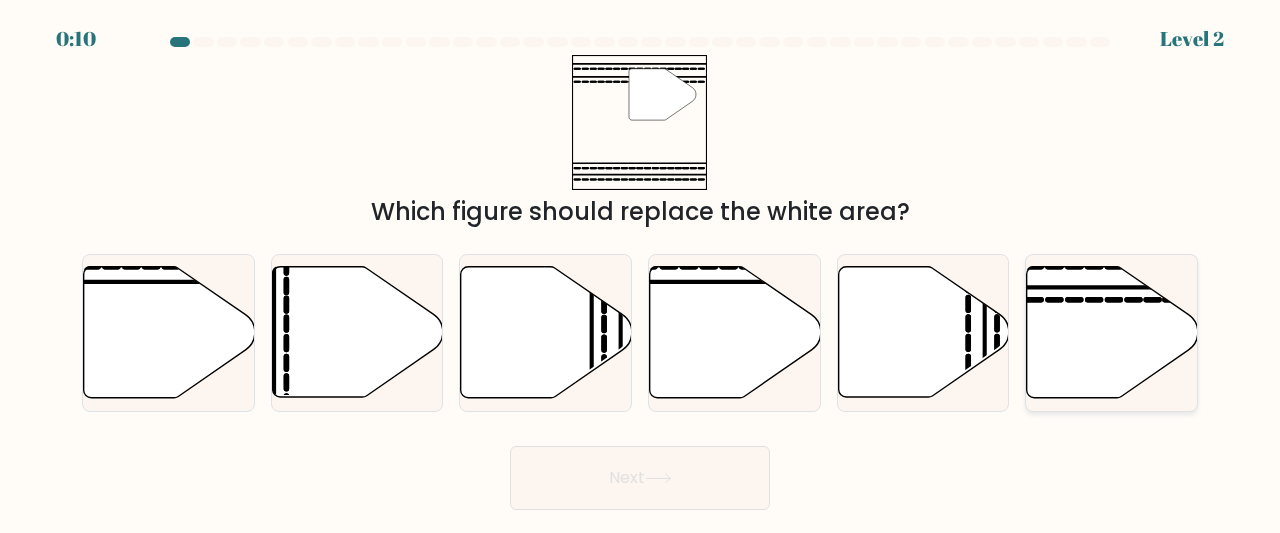 click 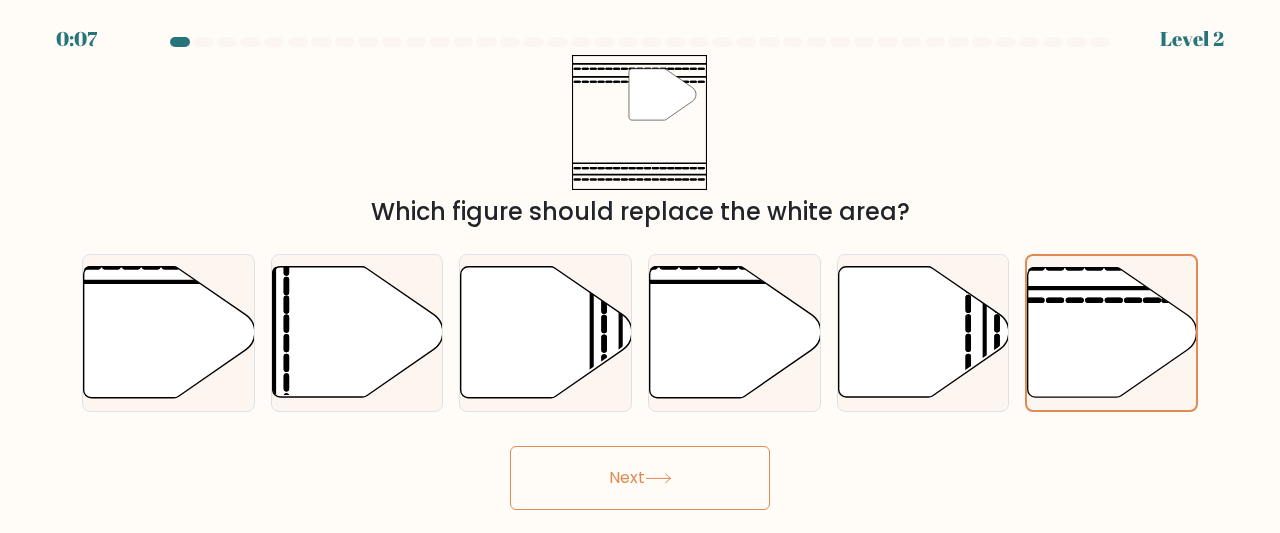 click on "Next" at bounding box center (640, 478) 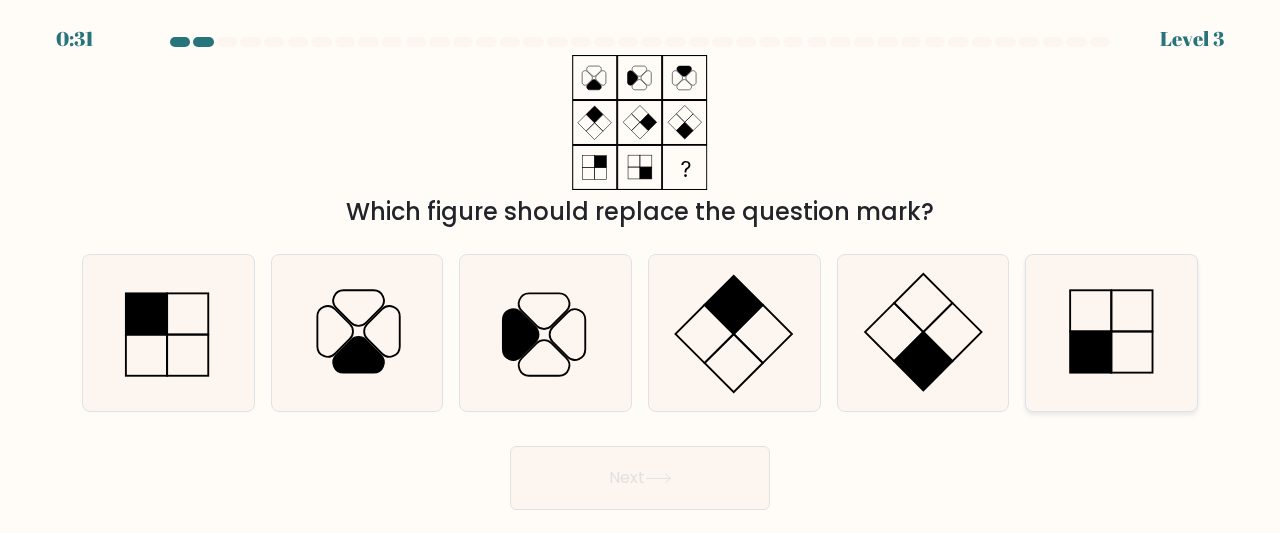 click 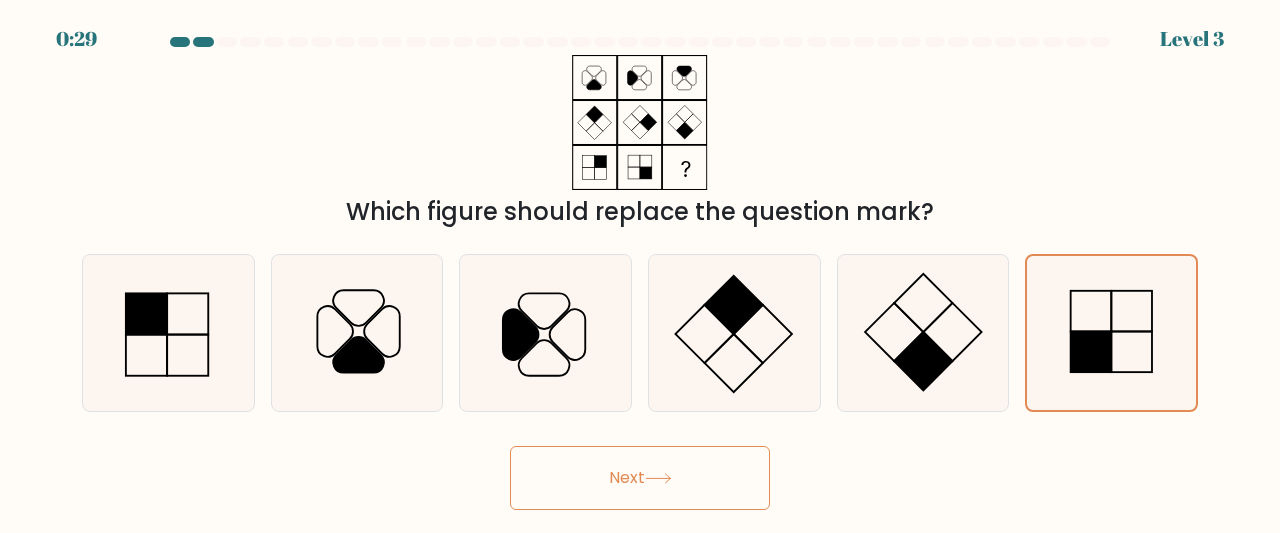 click on "Next" at bounding box center [640, 478] 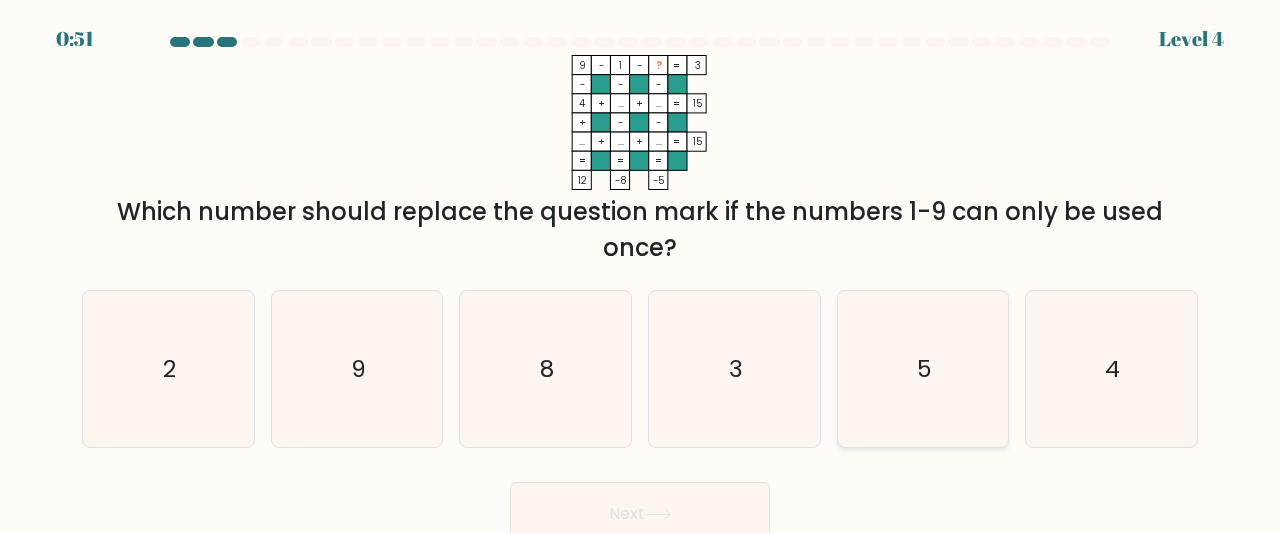 click on "5" 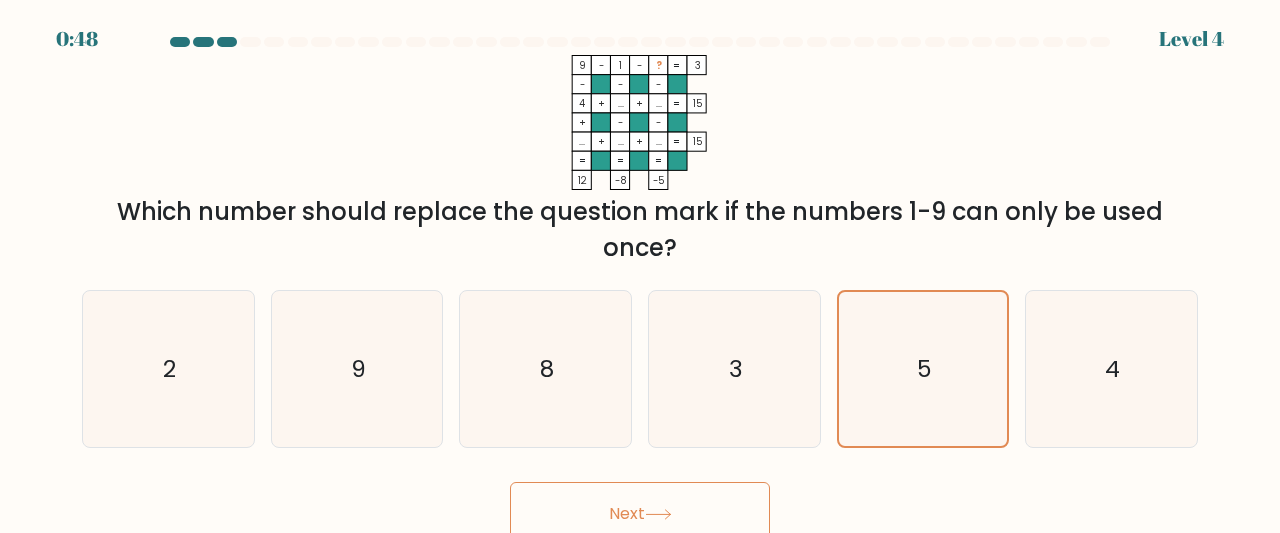 click on "Next" at bounding box center (640, 514) 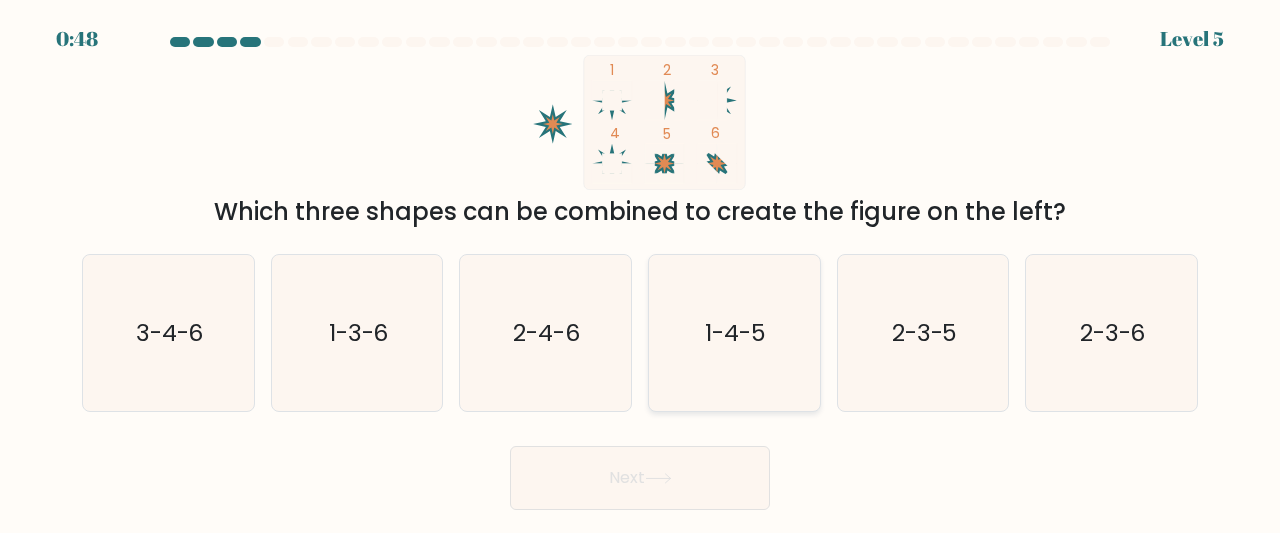 click on "1-4-5" 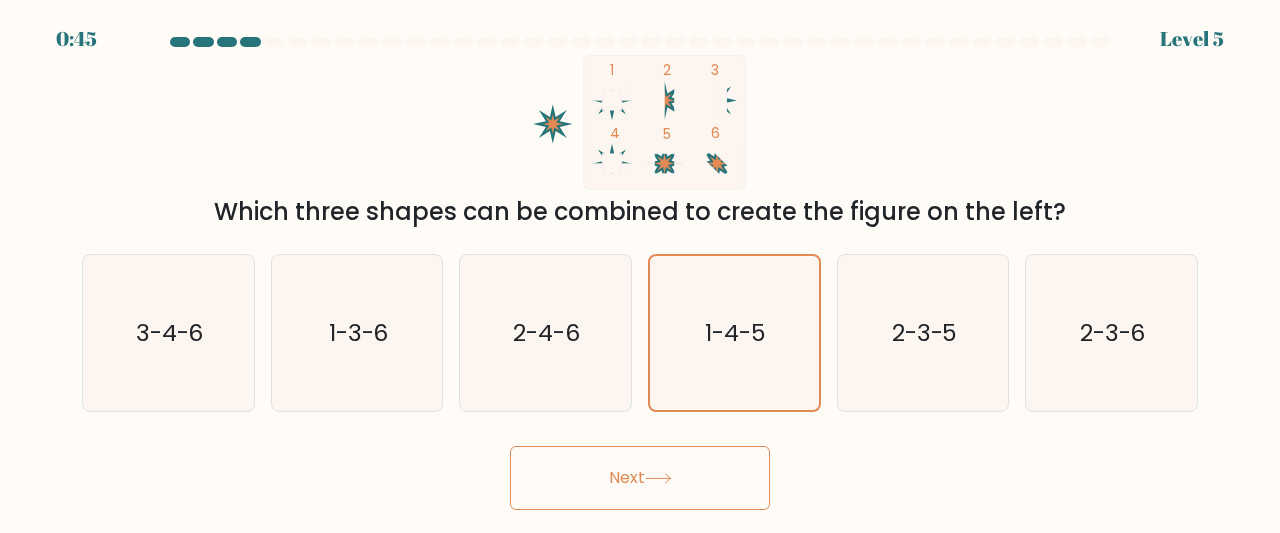 click on "Next" at bounding box center (640, 478) 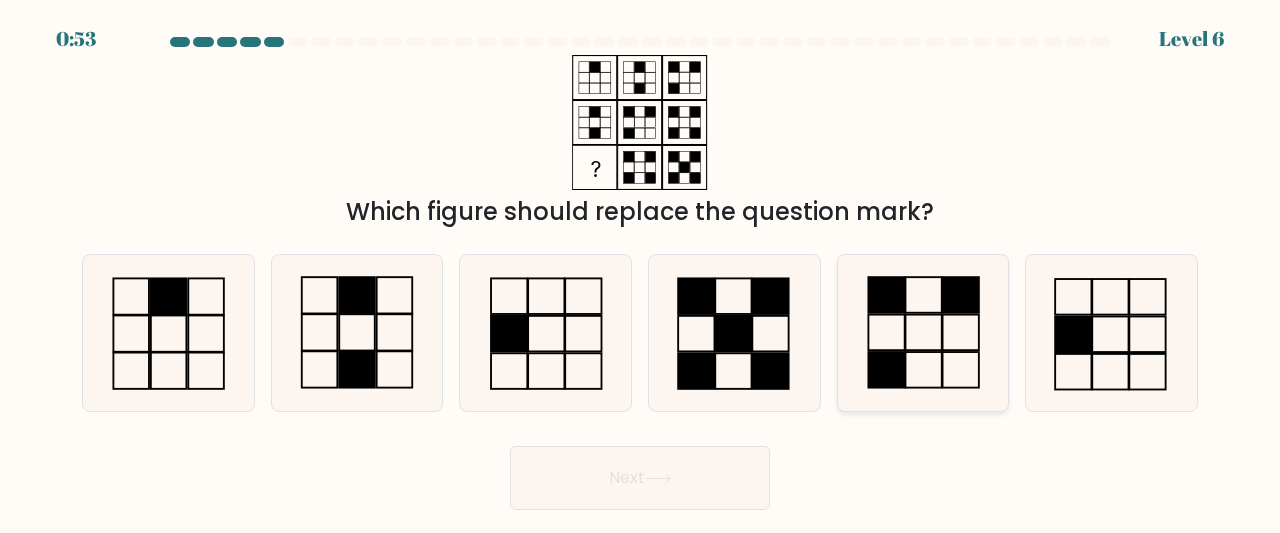 click 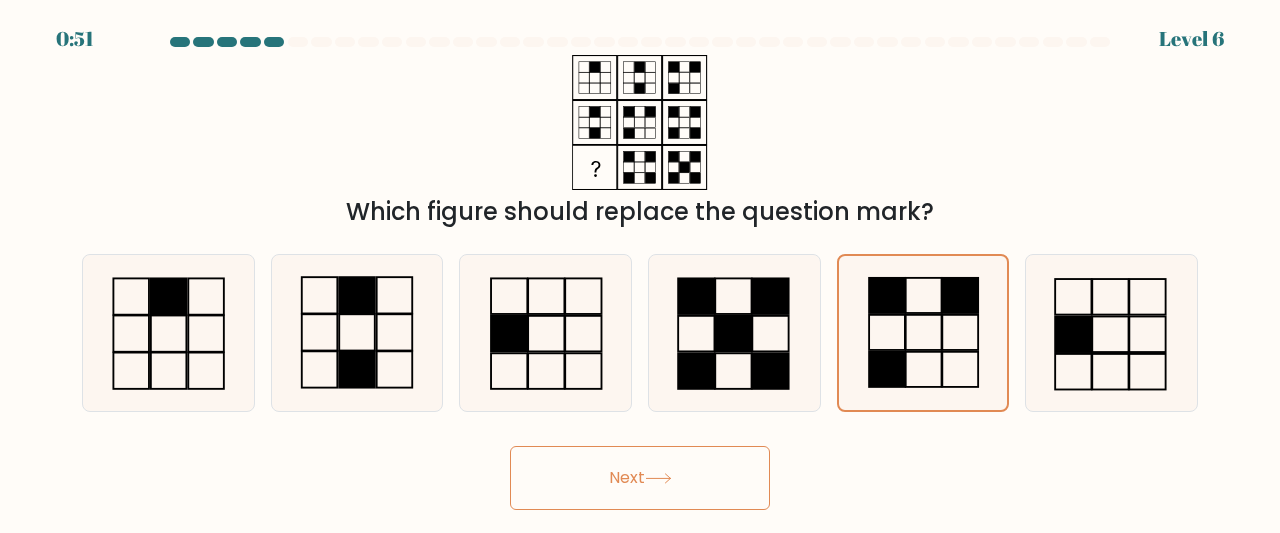 click on "Next" at bounding box center [640, 478] 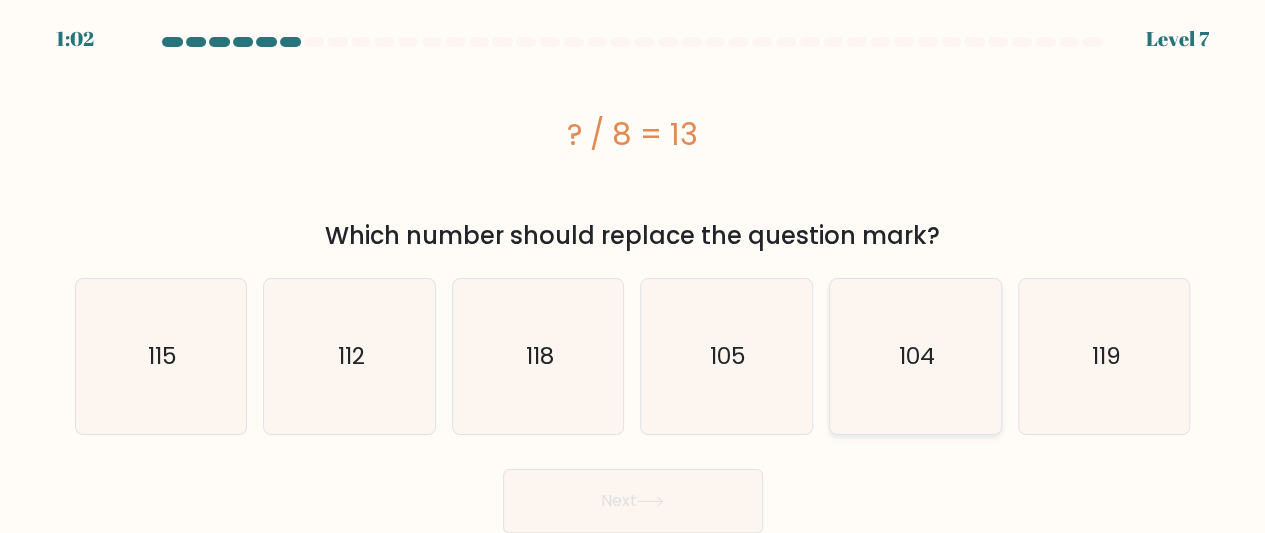 click on "104" 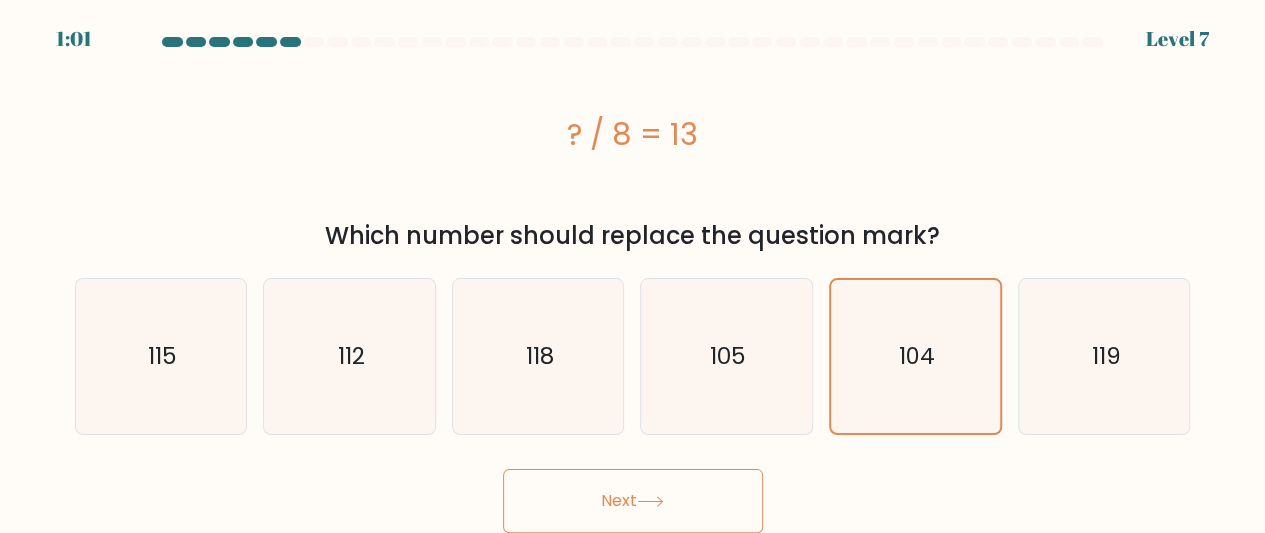 click on "Next" at bounding box center (633, 501) 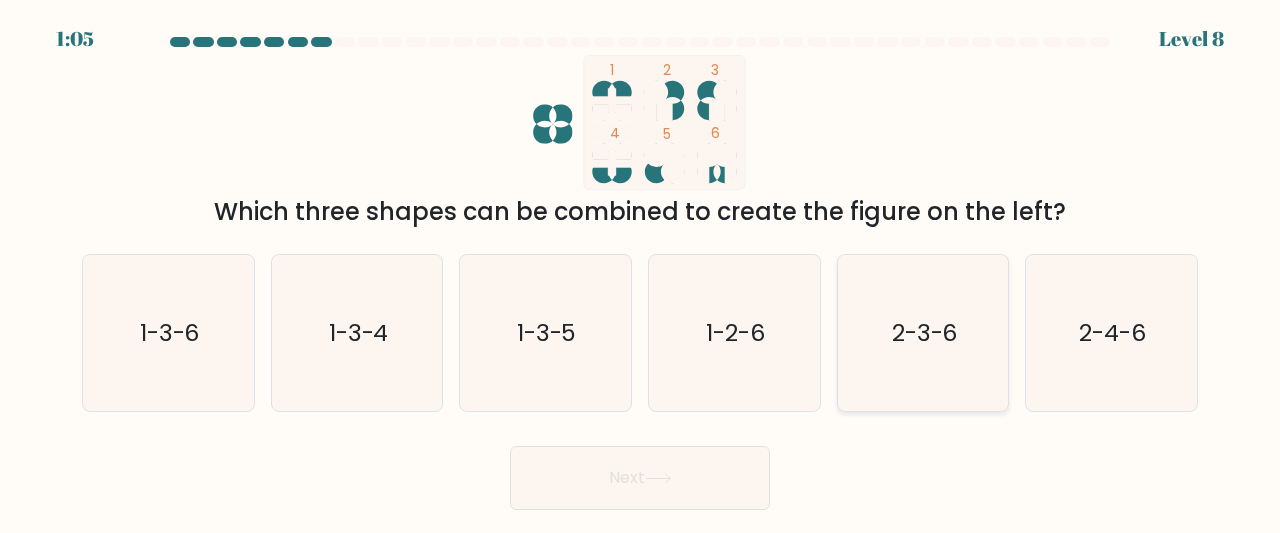 click on "2-3-6" 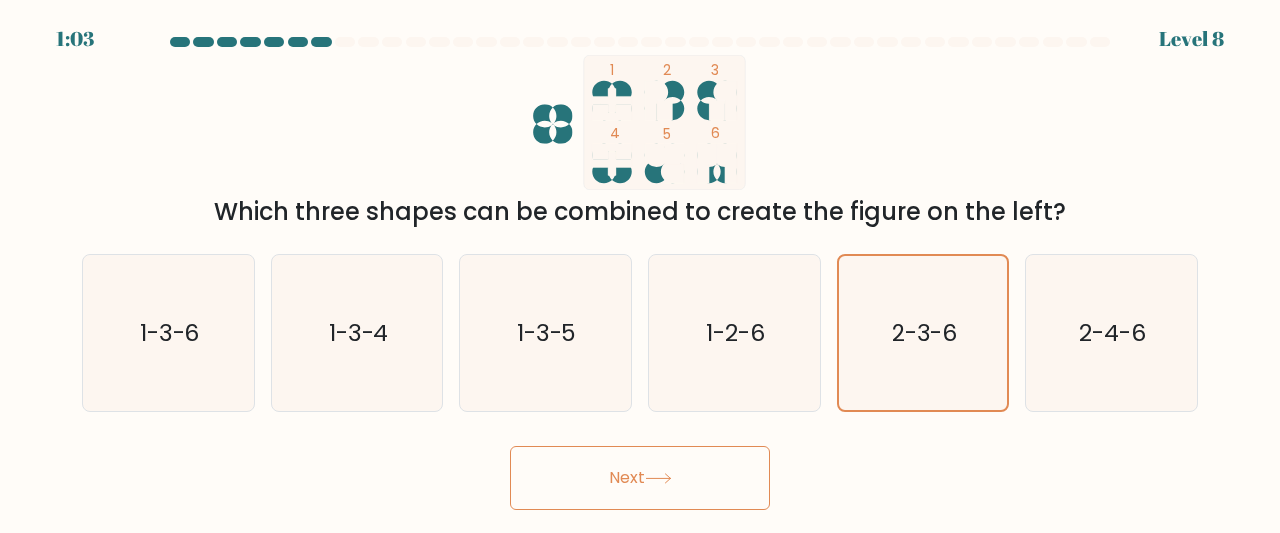 click 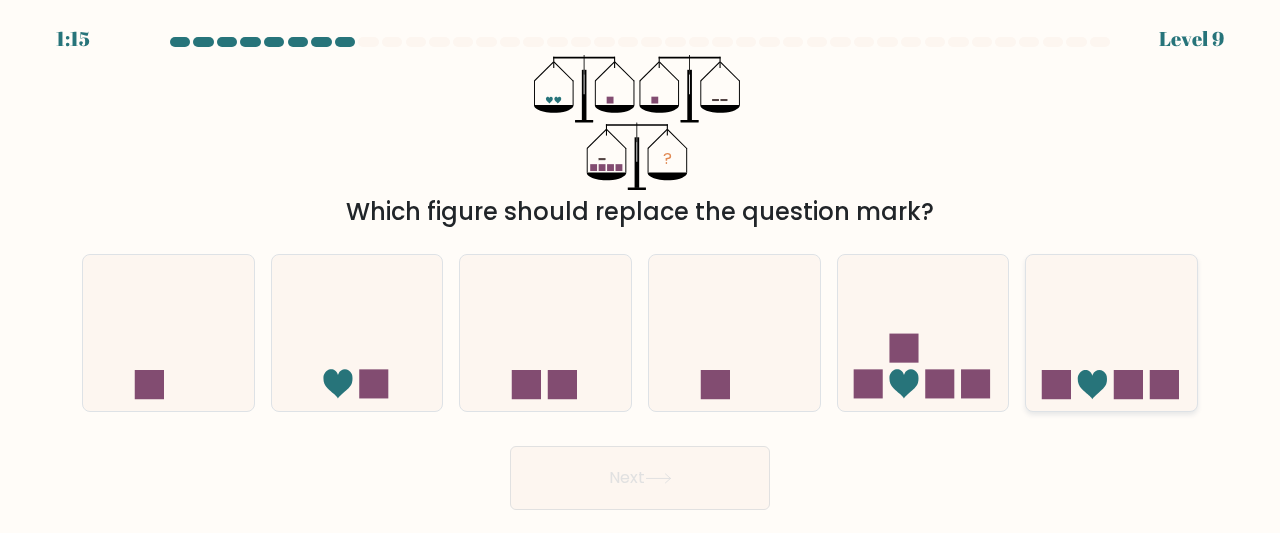 click 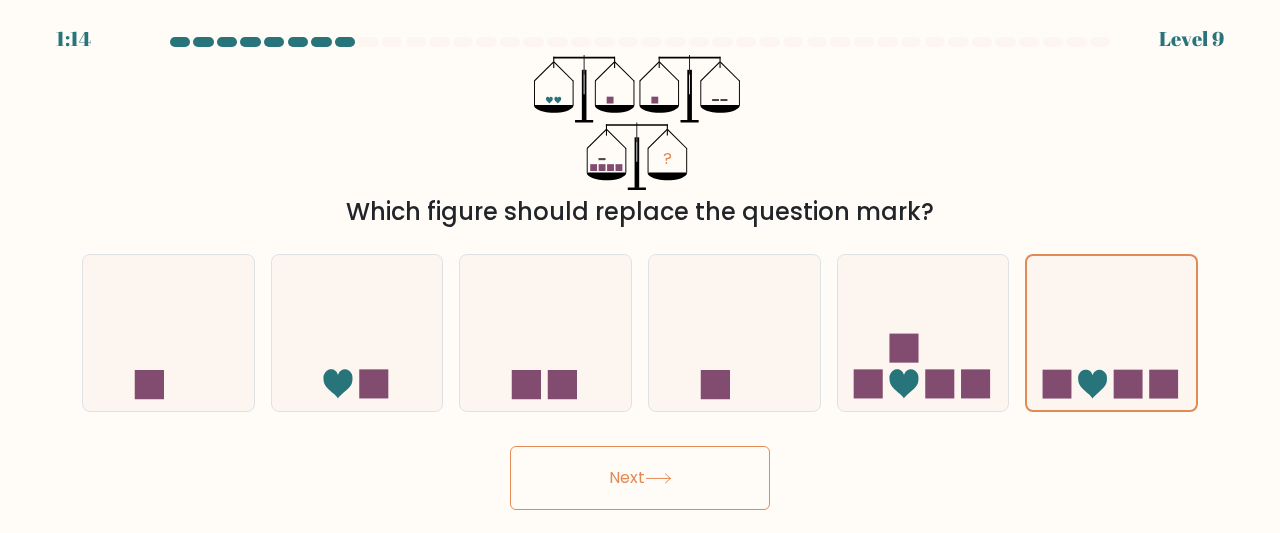 click on "Next" at bounding box center [640, 478] 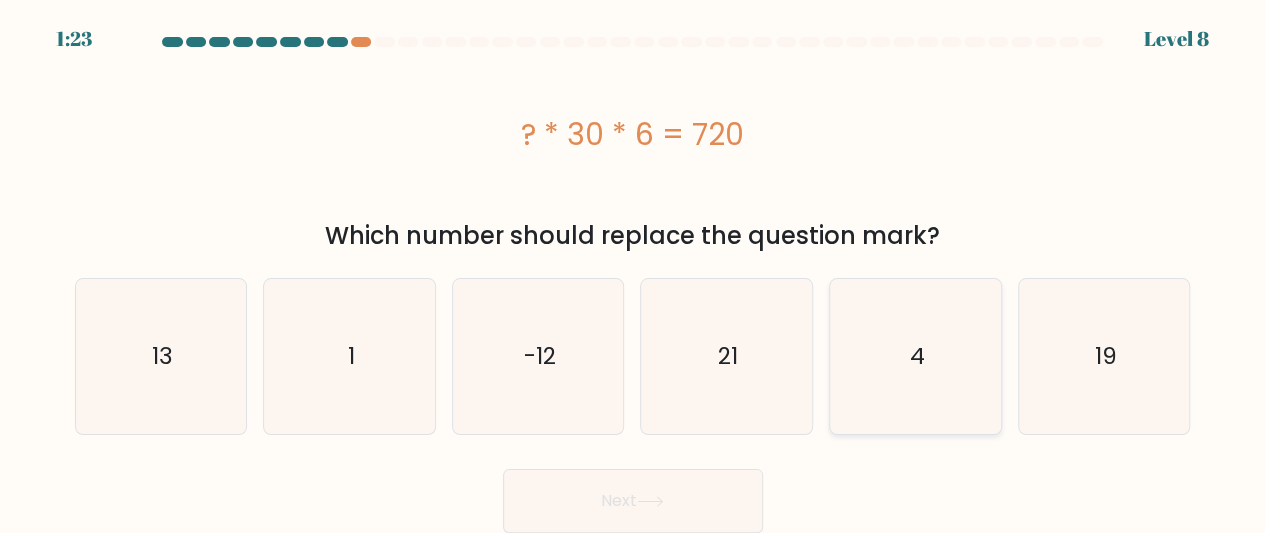 click on "4" 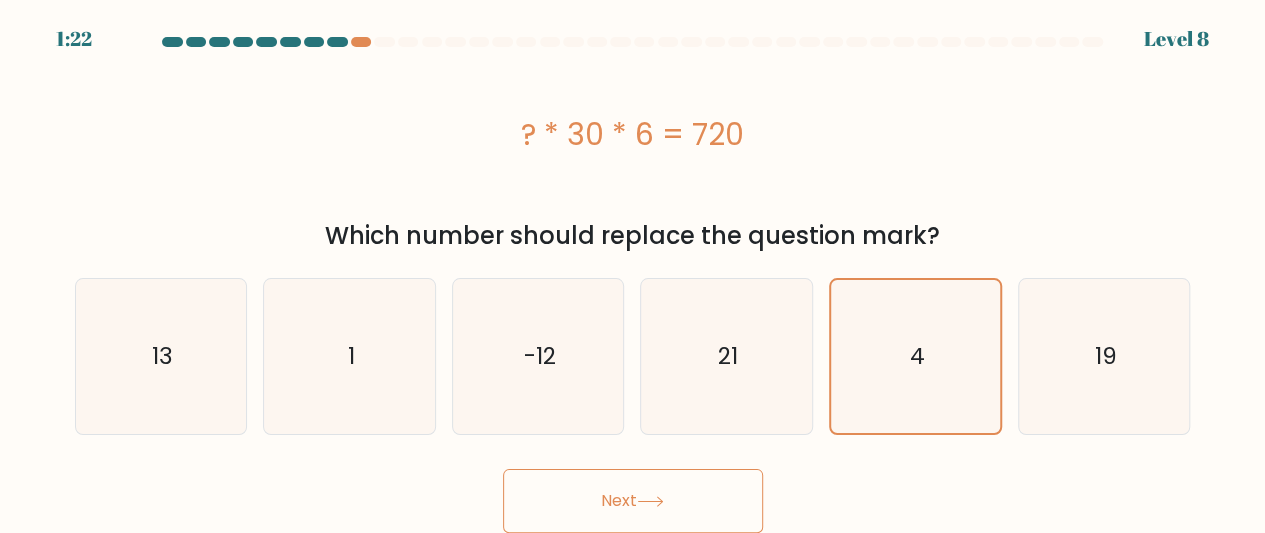 click on "Next" at bounding box center [633, 501] 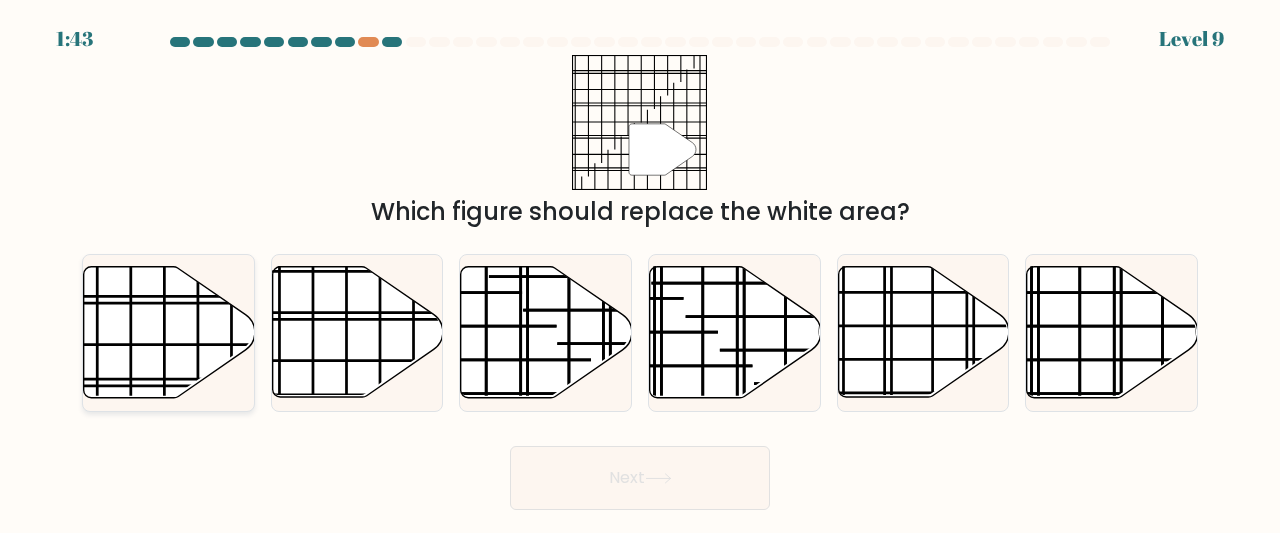 click 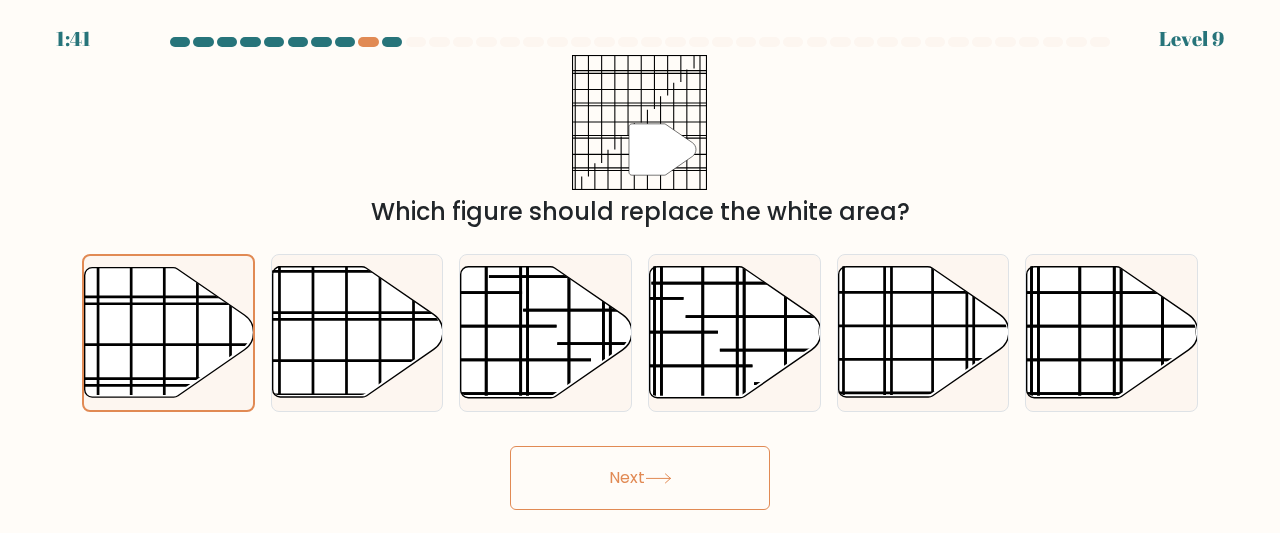 click on "Next" at bounding box center (640, 478) 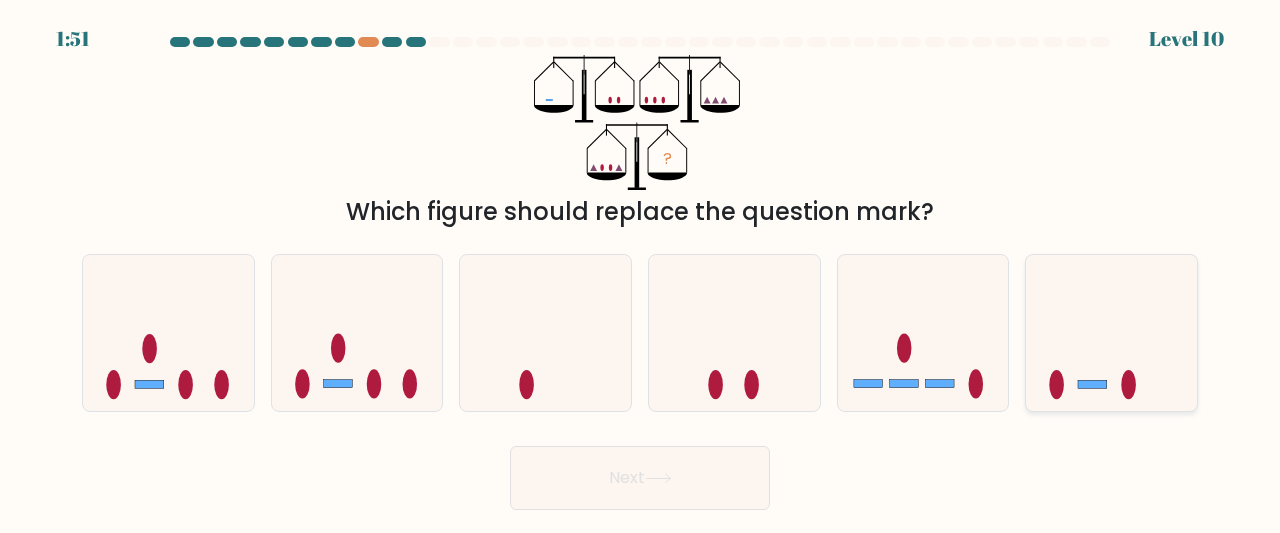 click 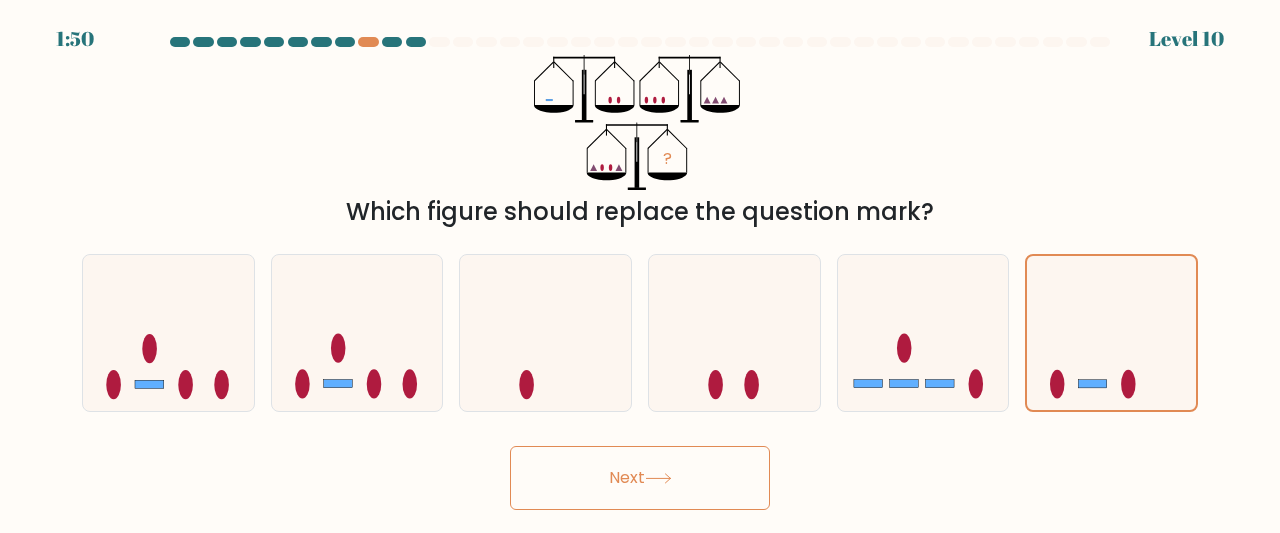 click 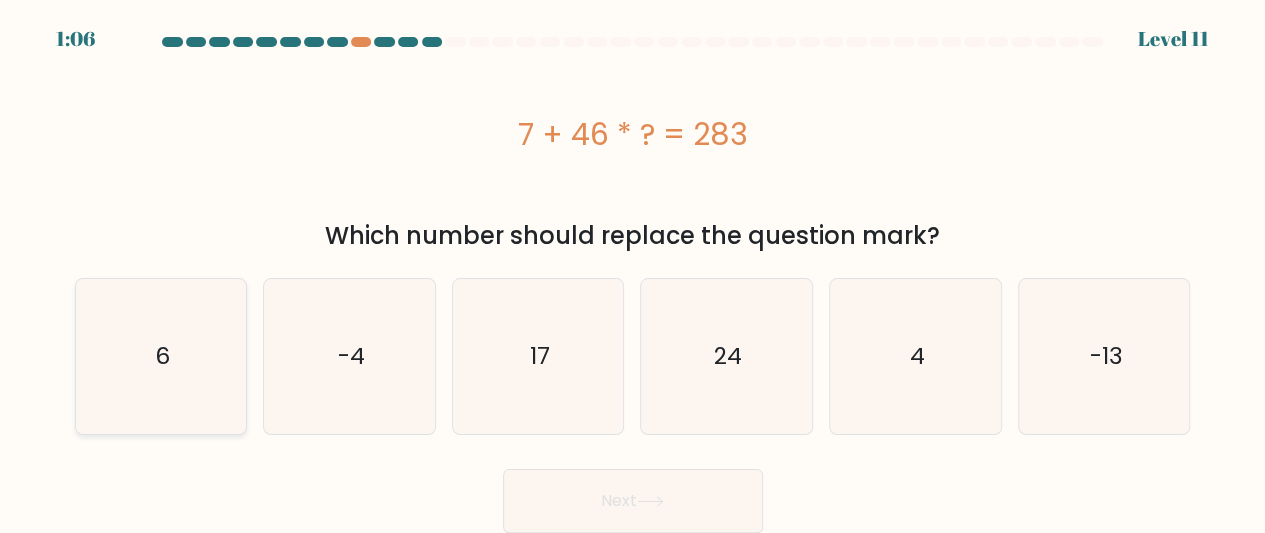 click on "6" 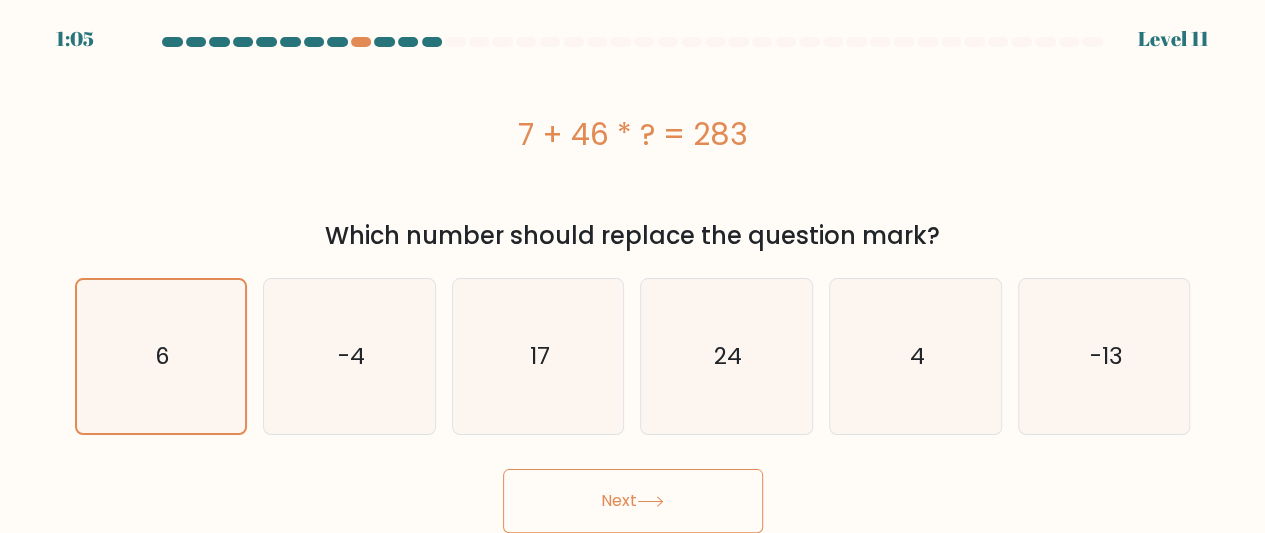 click on "Next" at bounding box center (633, 501) 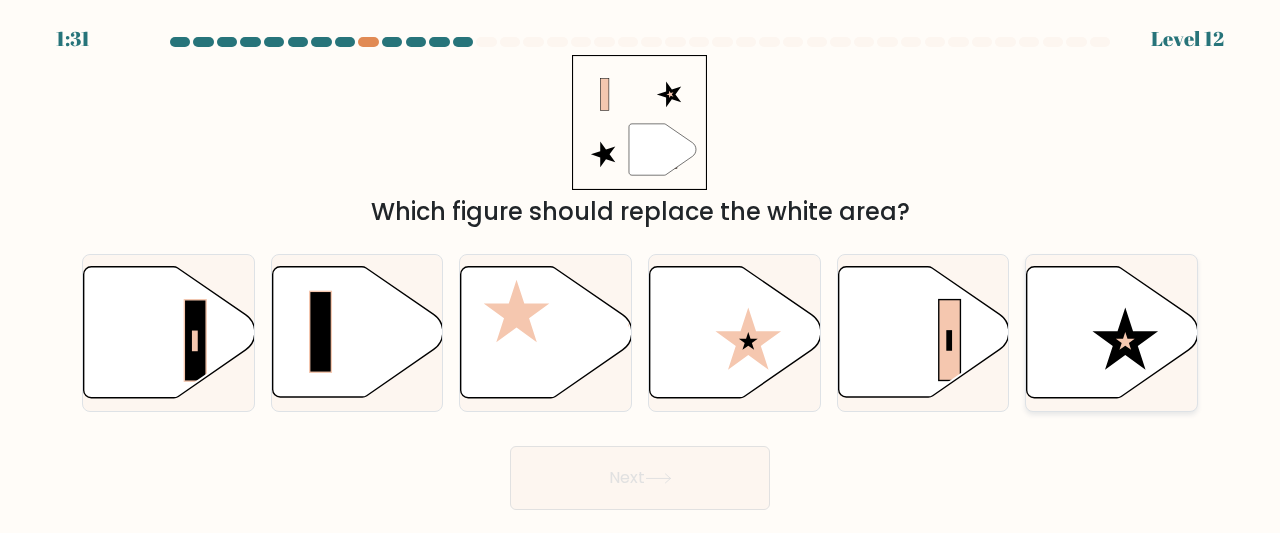 click 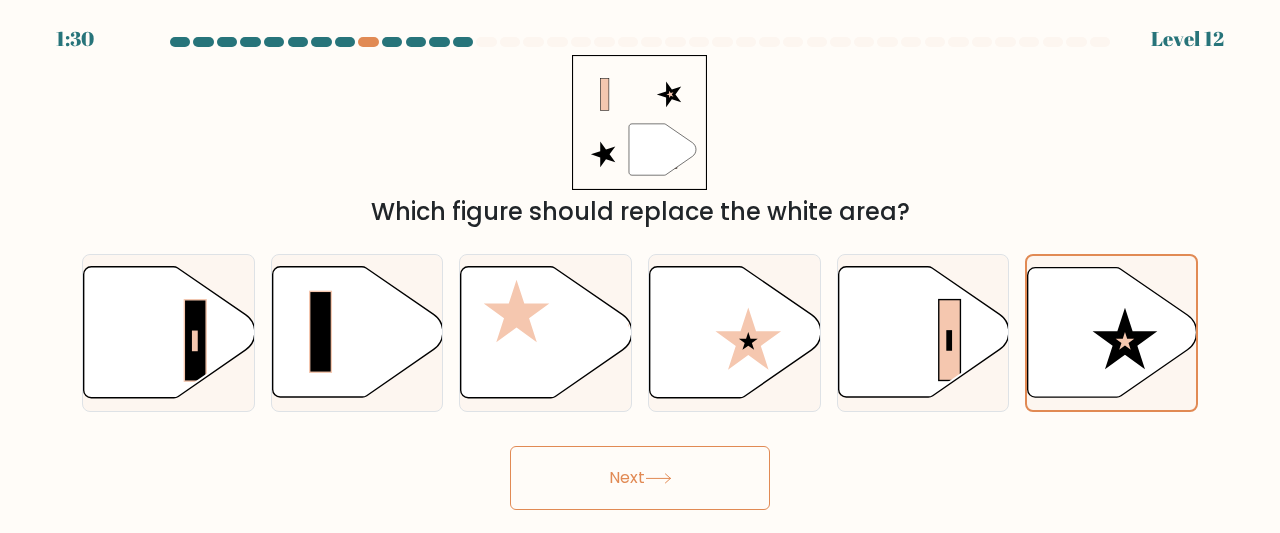 click on "Next" at bounding box center (640, 478) 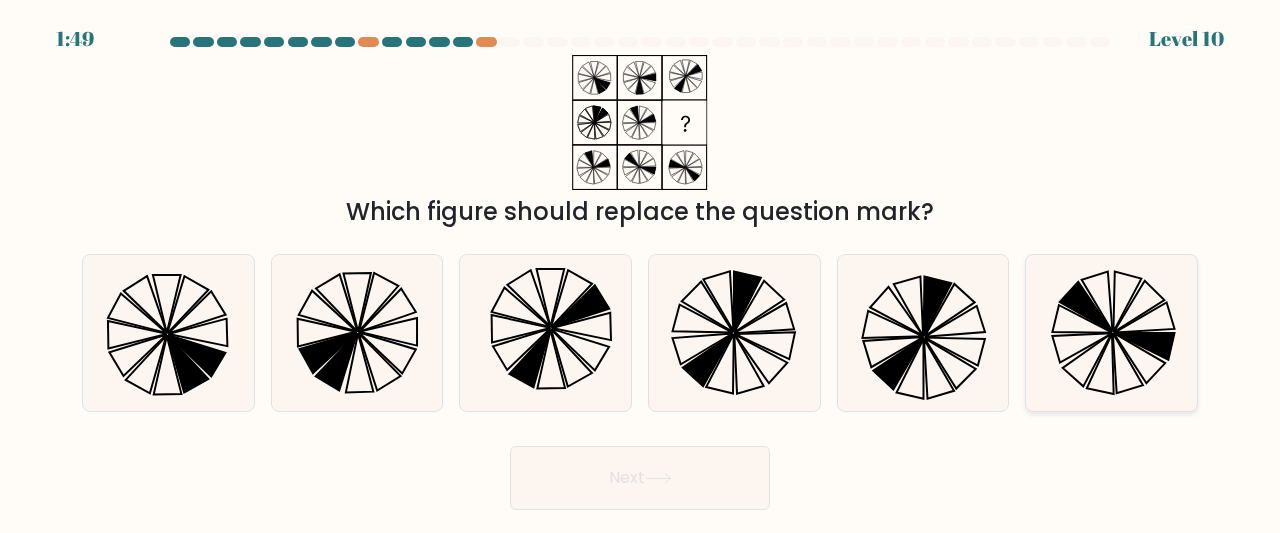 click 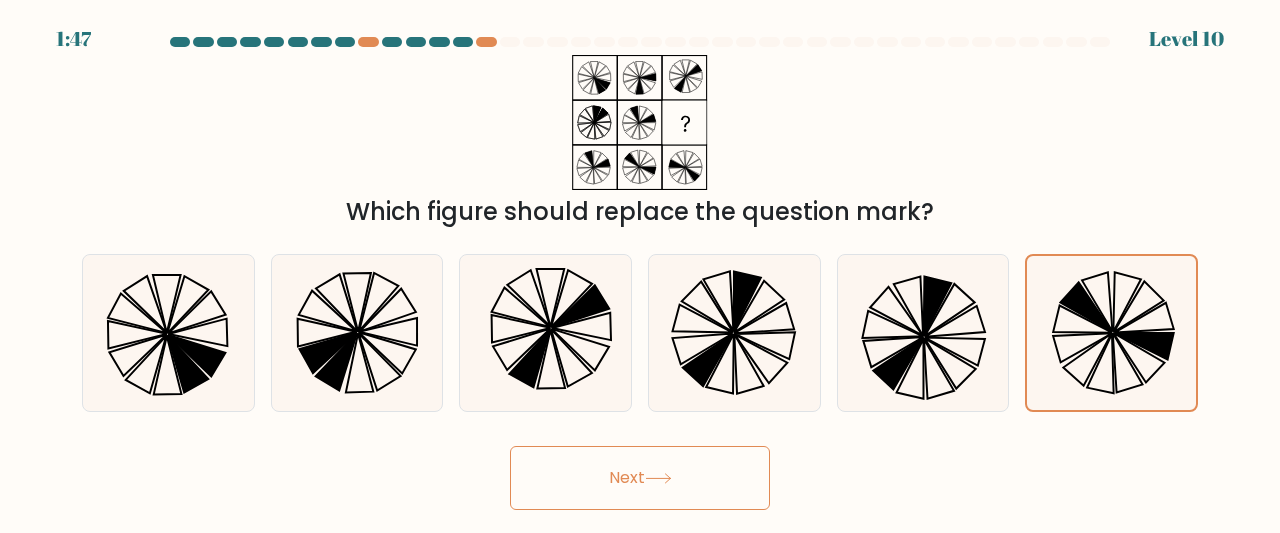 click on "Next" at bounding box center [640, 478] 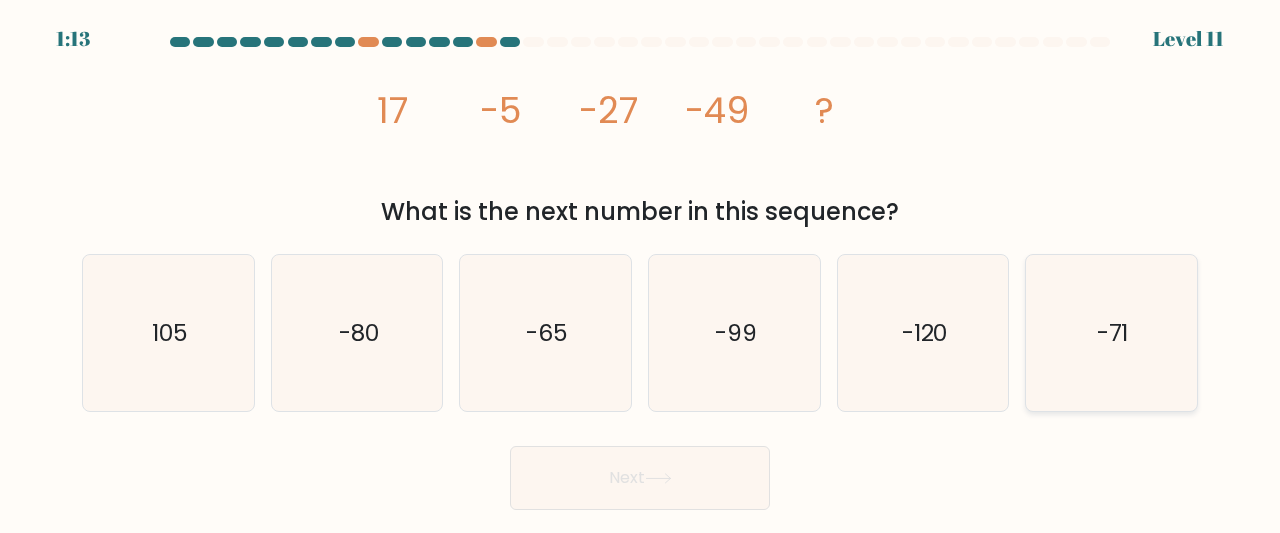 click on "-71" 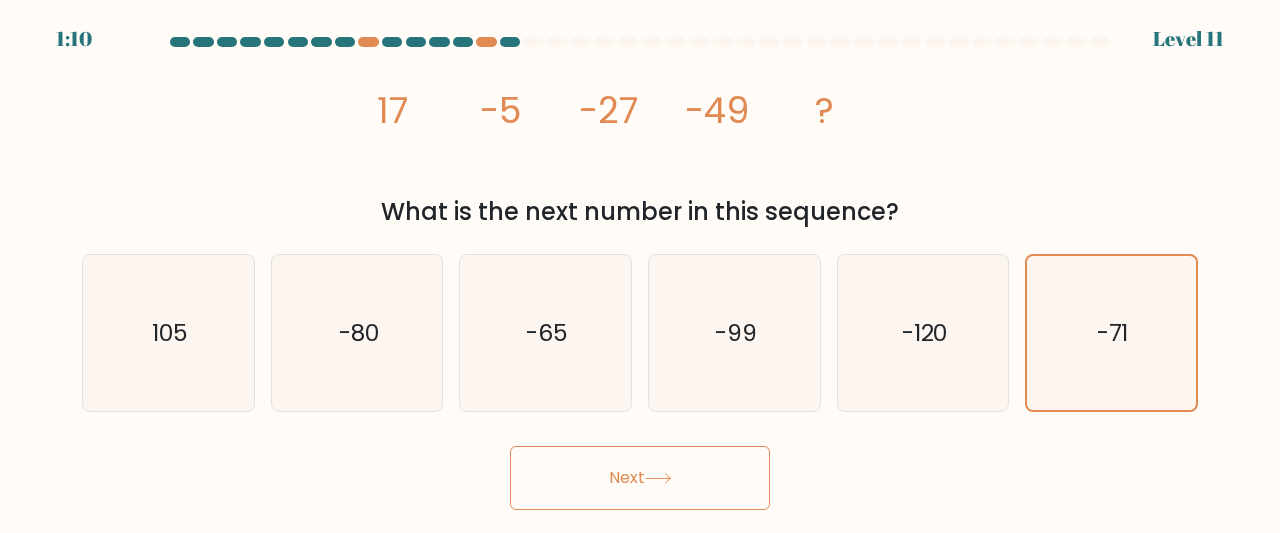 click on "Next" at bounding box center (640, 478) 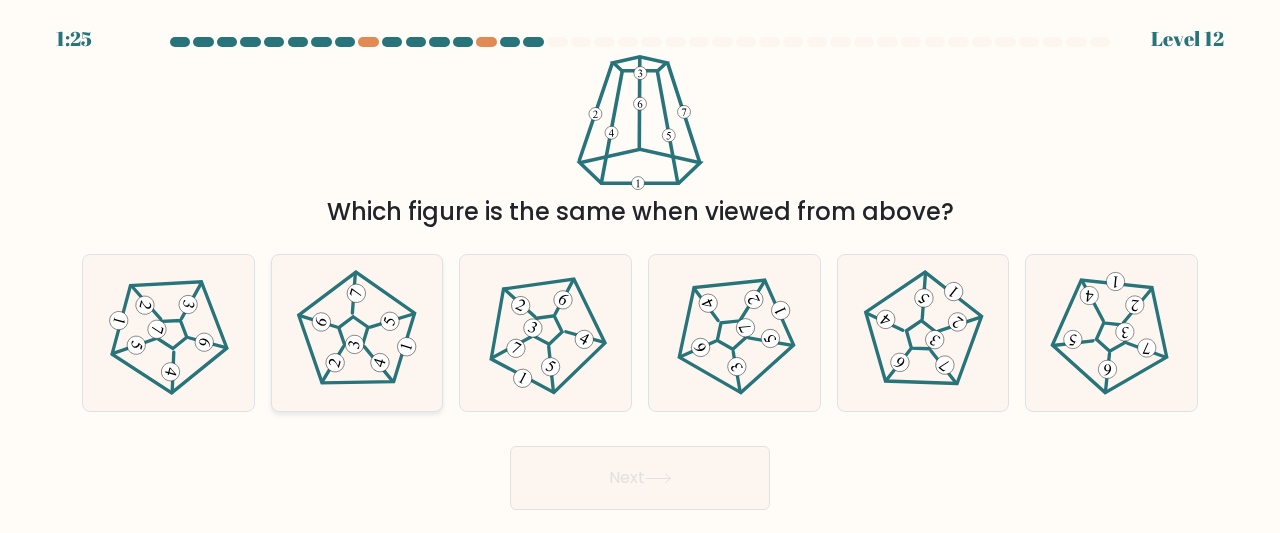 click 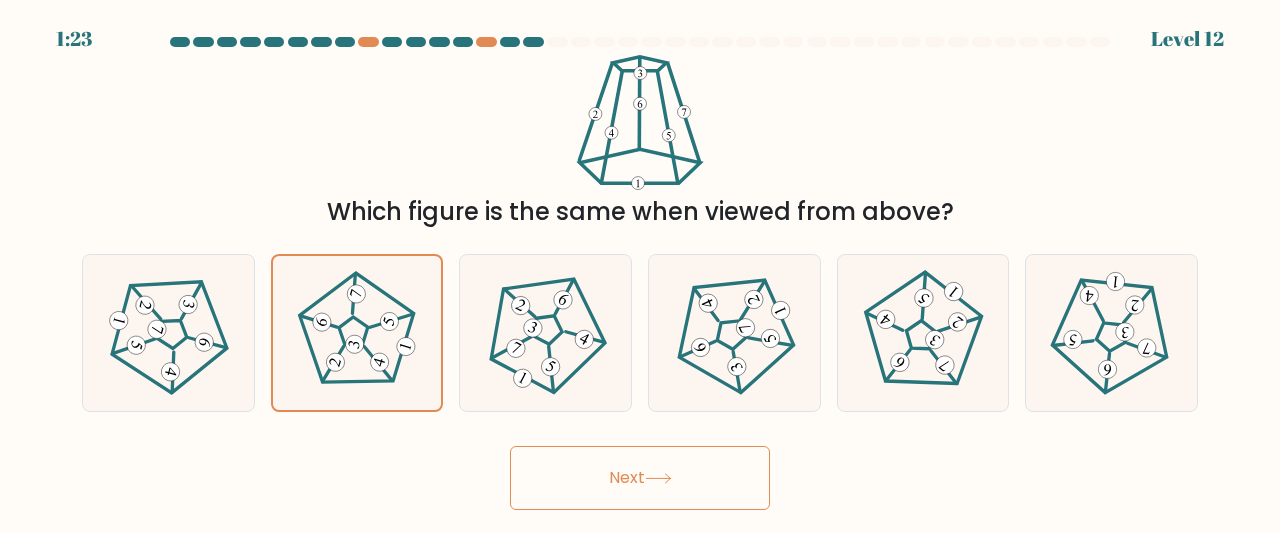 click on "Next" at bounding box center (640, 478) 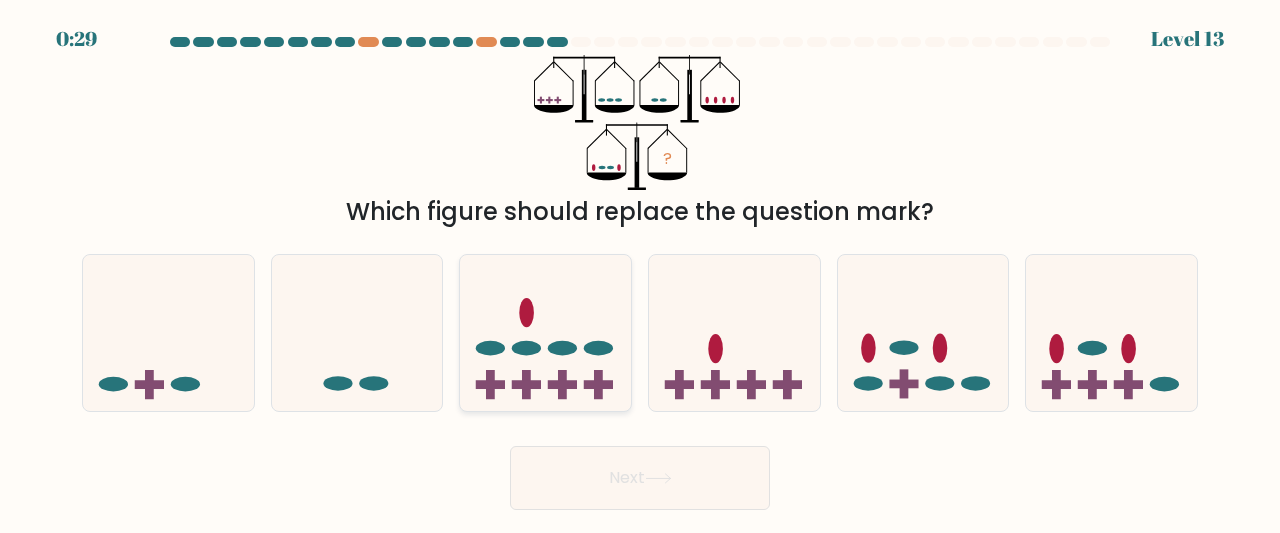 click 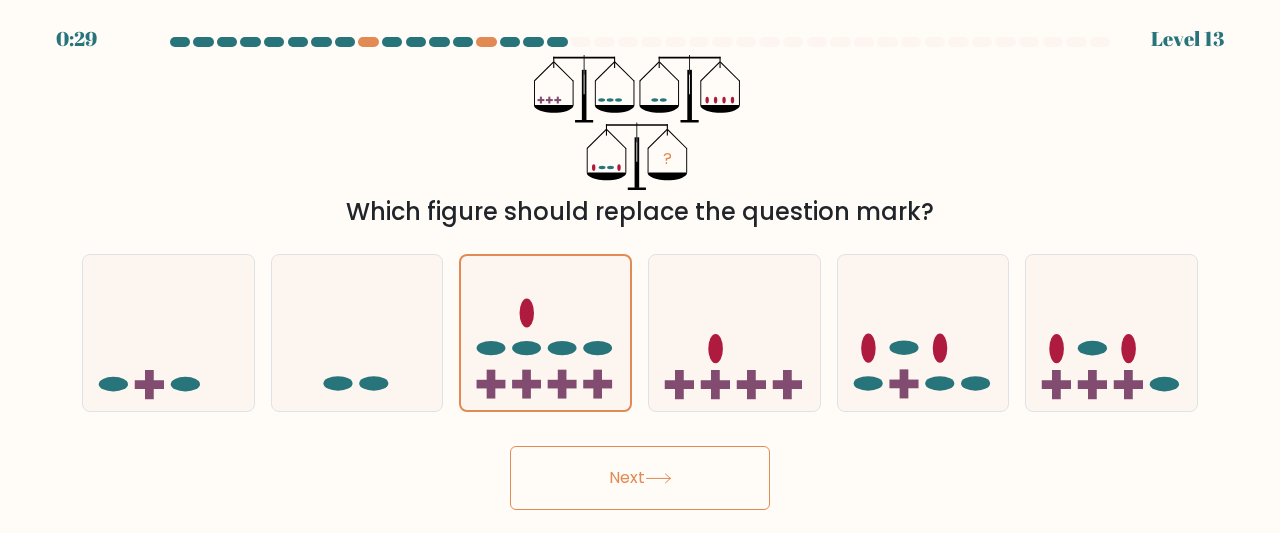 click on "Next" at bounding box center (640, 478) 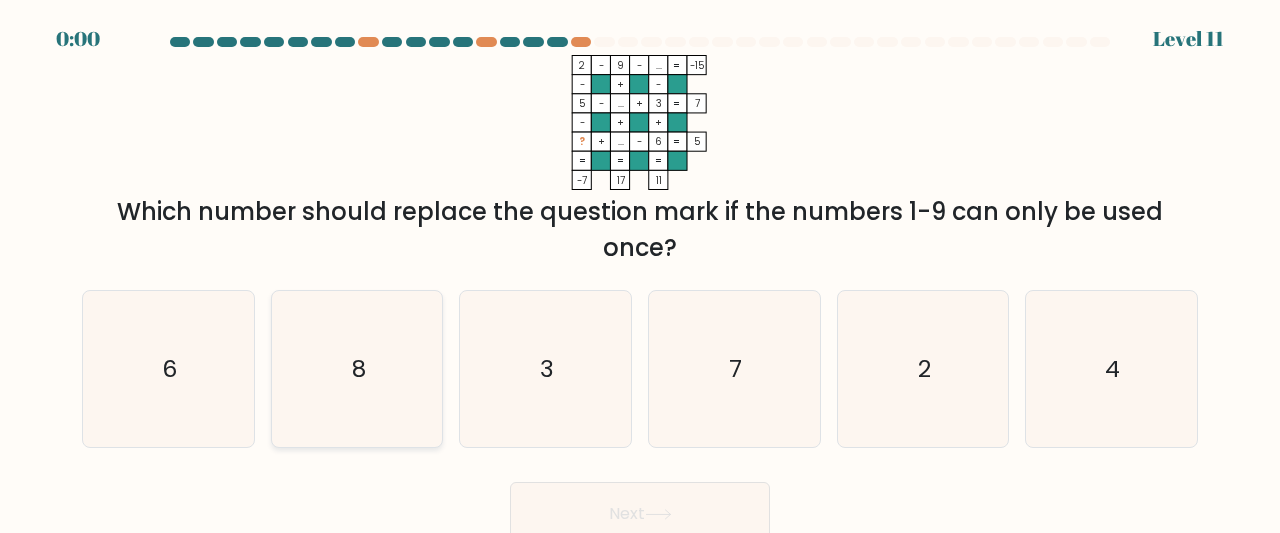 click on "8" 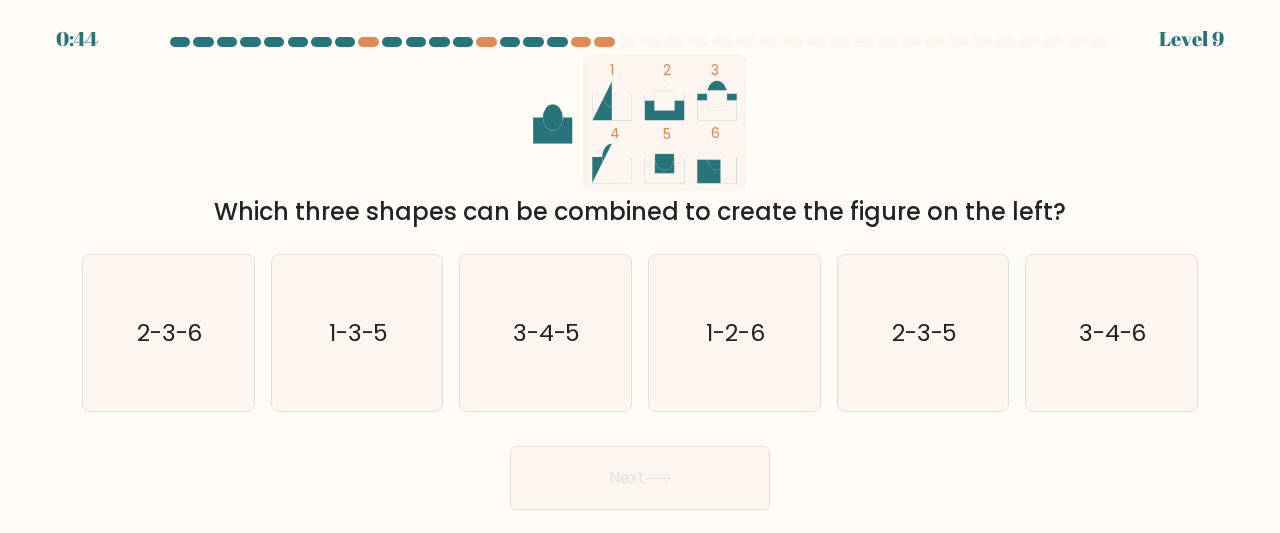 scroll, scrollTop: 0, scrollLeft: 0, axis: both 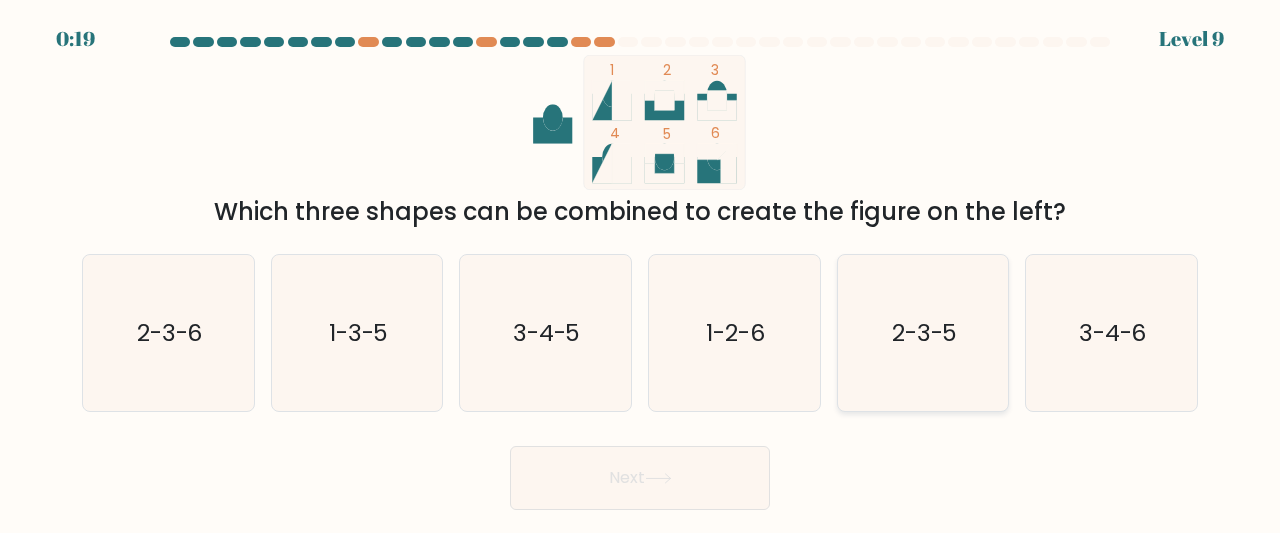 click on "2-3-5" 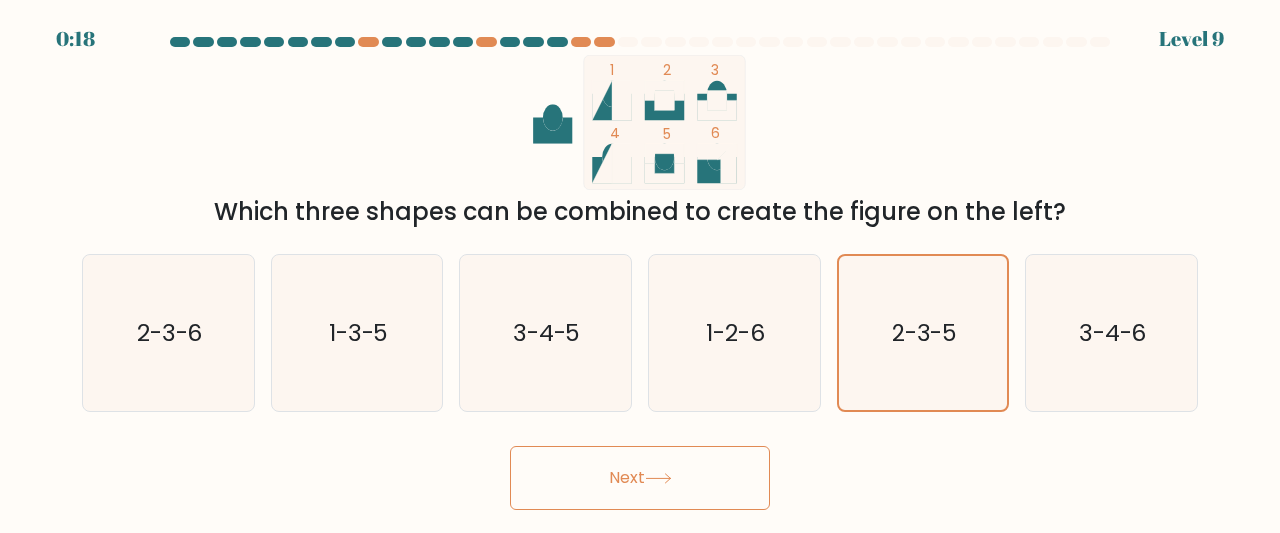 click on "Next" at bounding box center (640, 478) 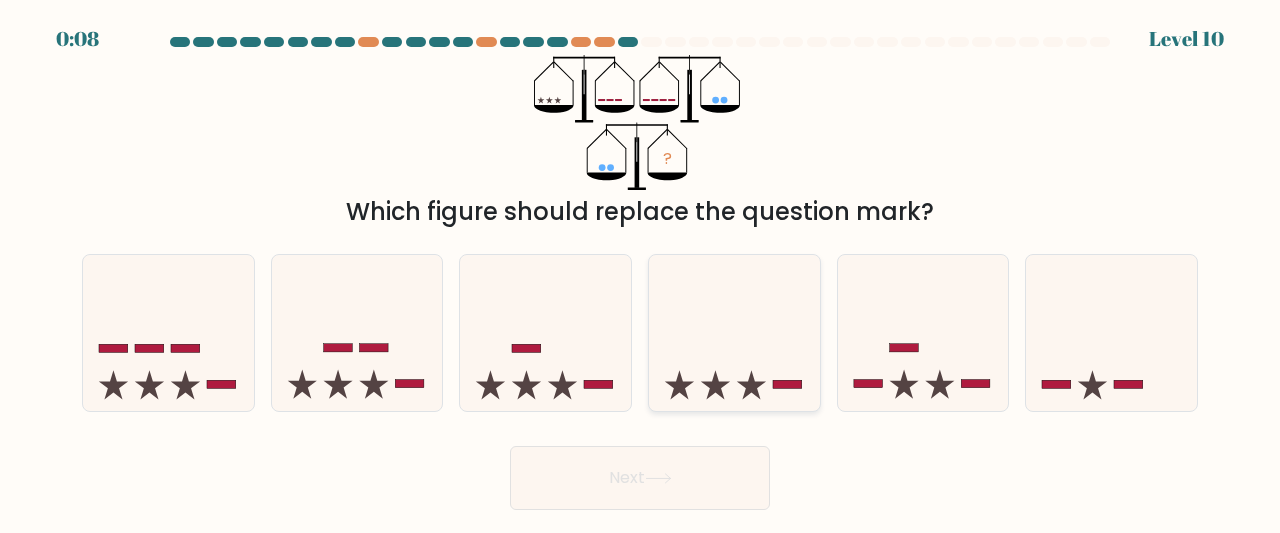 click 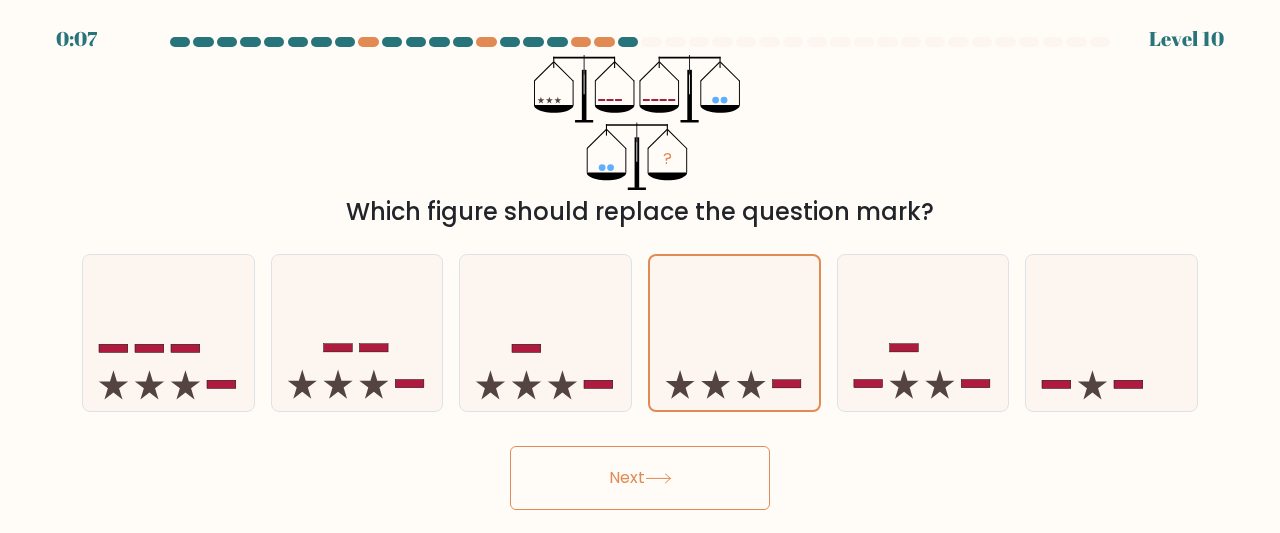 click on "Next" at bounding box center (640, 478) 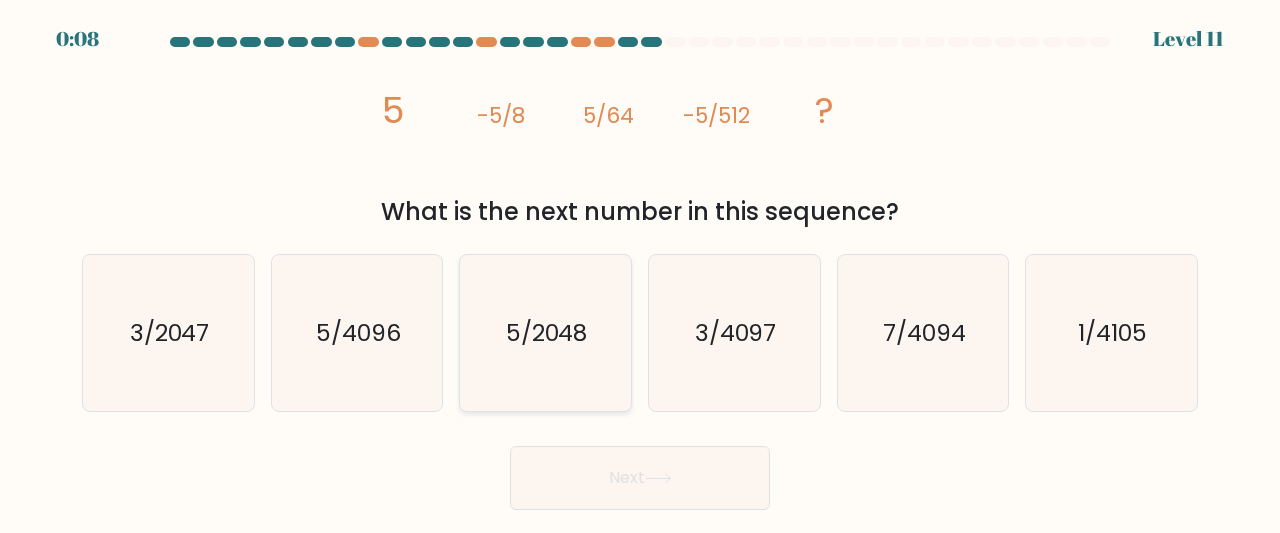 click on "5/2048" 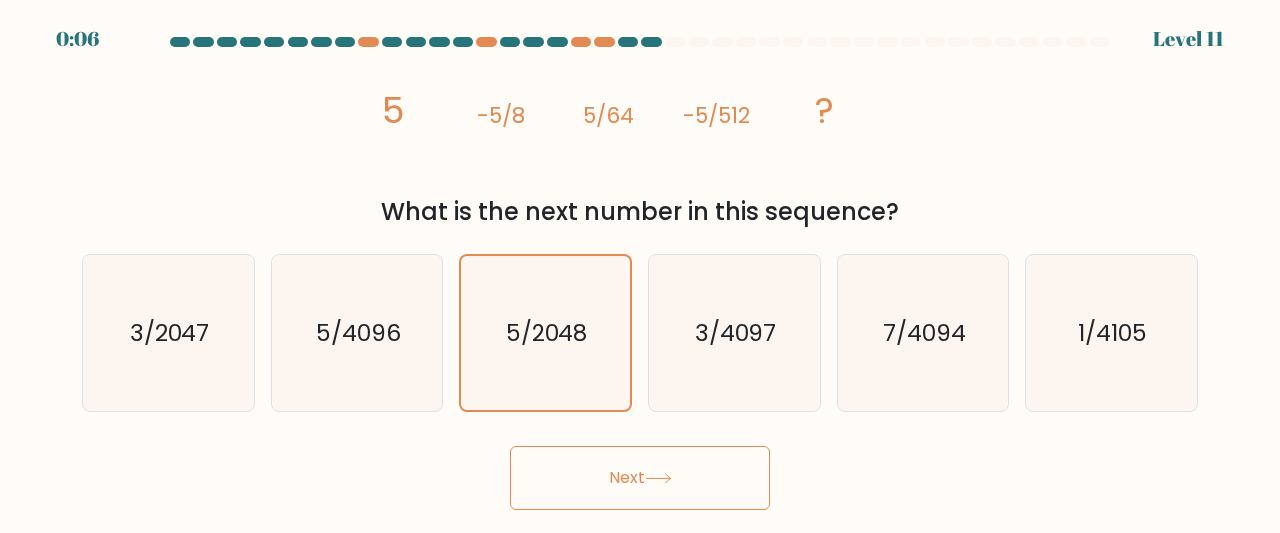 click on "Next" at bounding box center [640, 478] 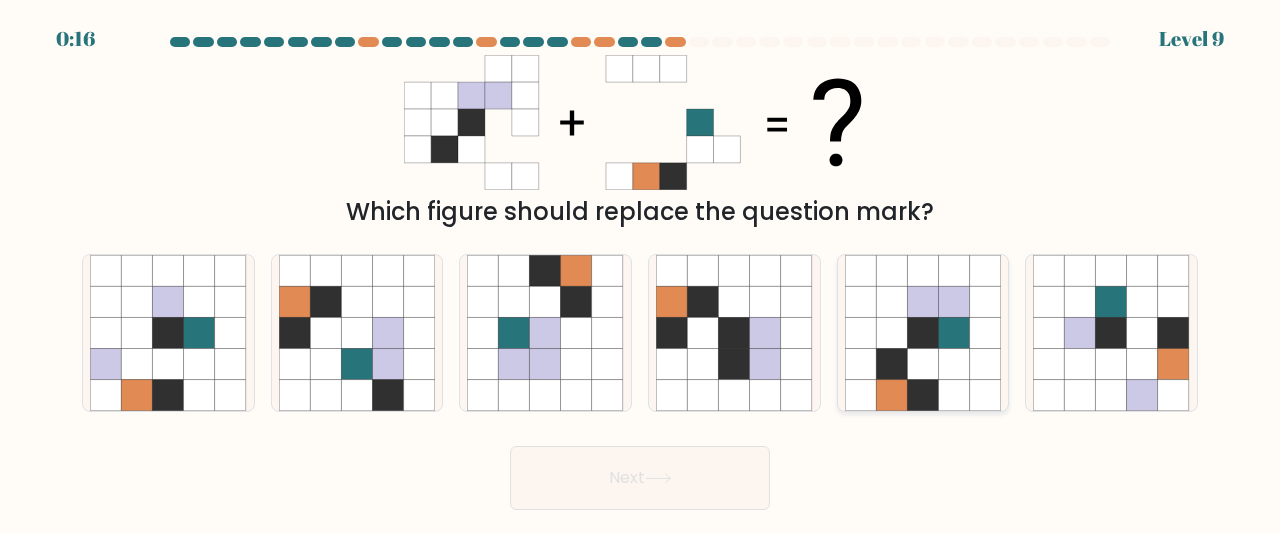 click 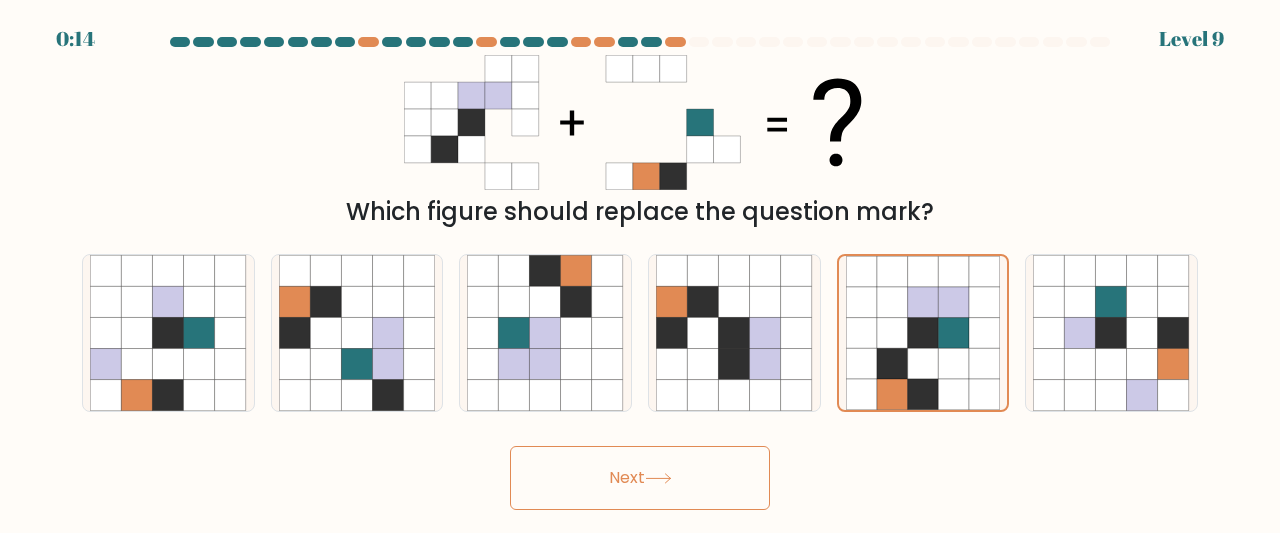 click on "Next" at bounding box center (640, 478) 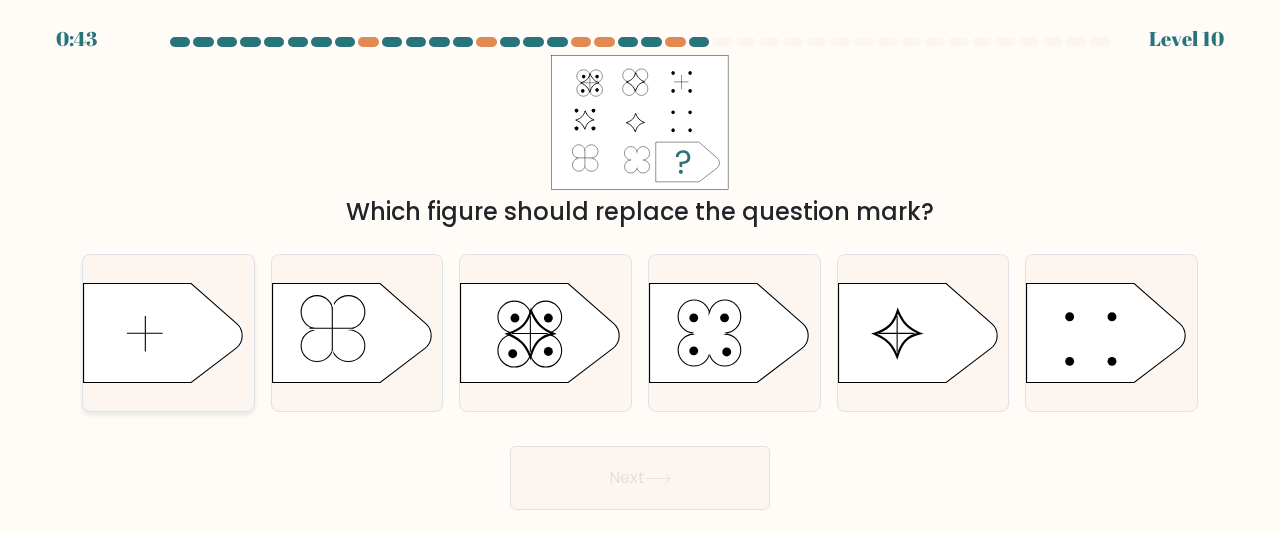 click 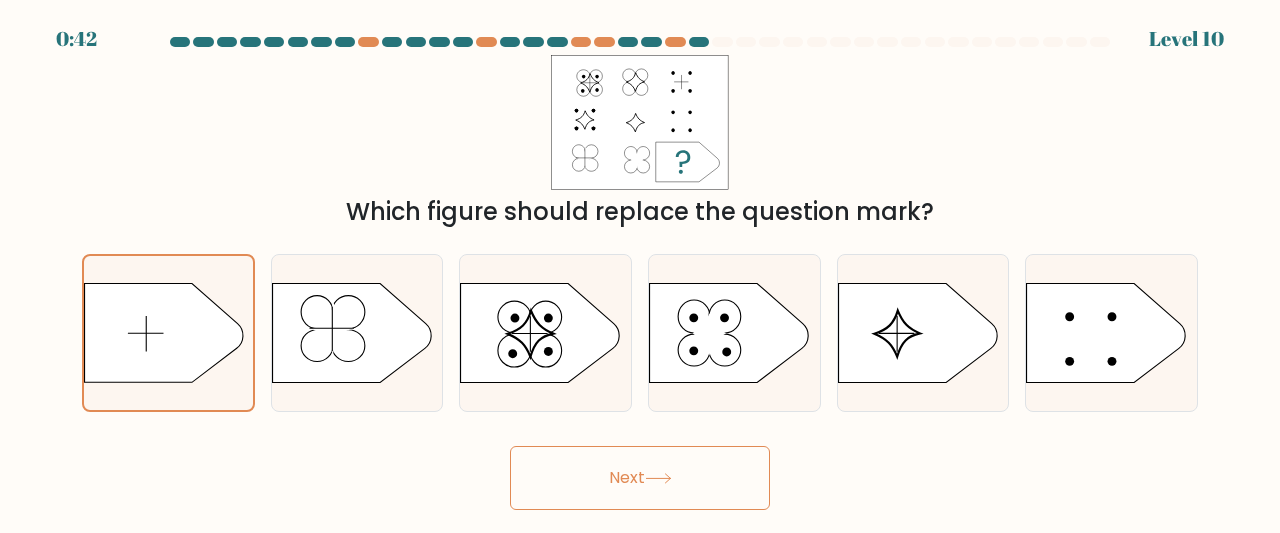 click on "Next" at bounding box center [640, 478] 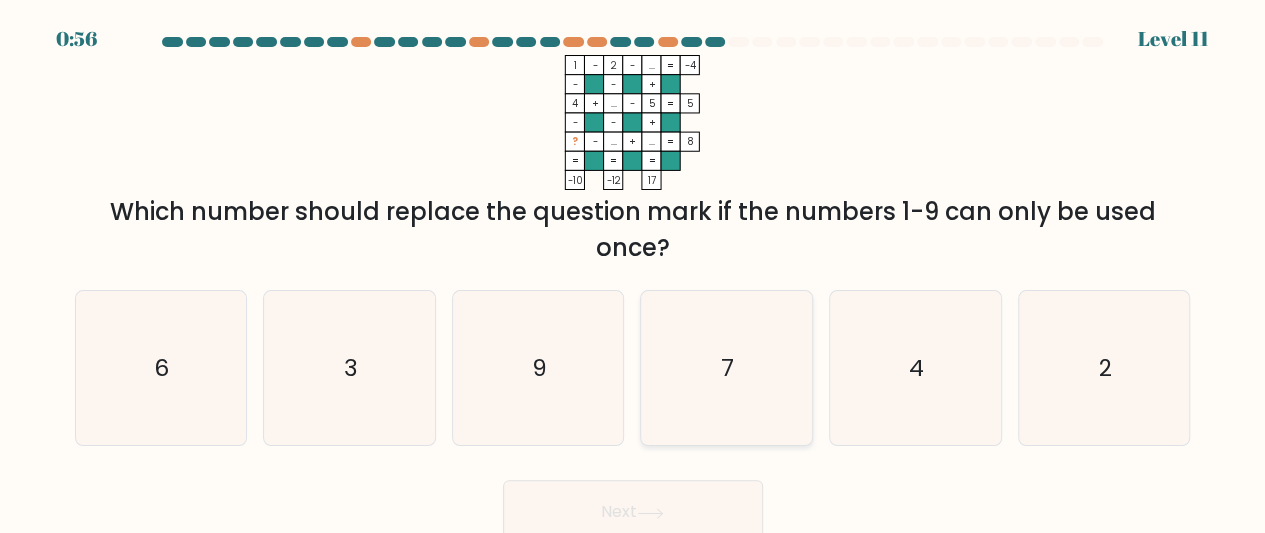 click on "7" 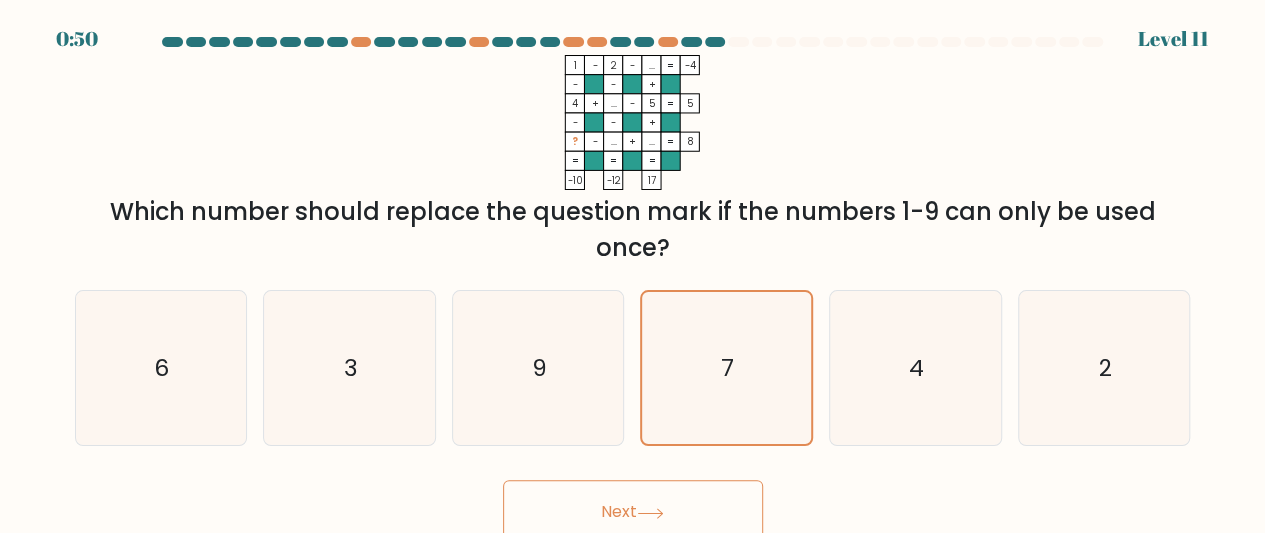 click on "Next" at bounding box center [633, 512] 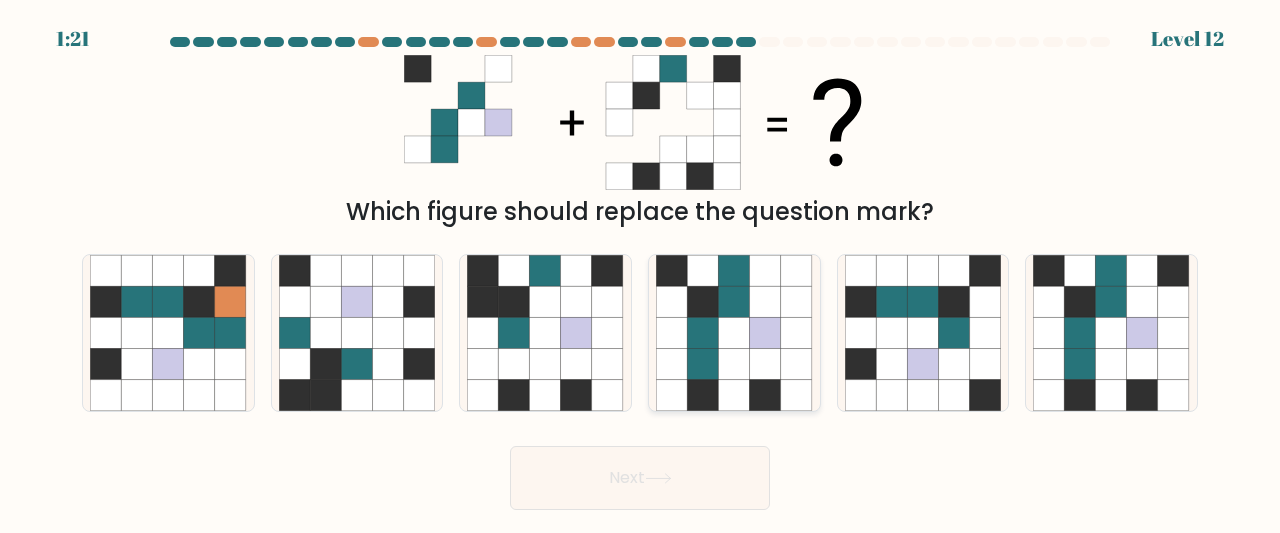click 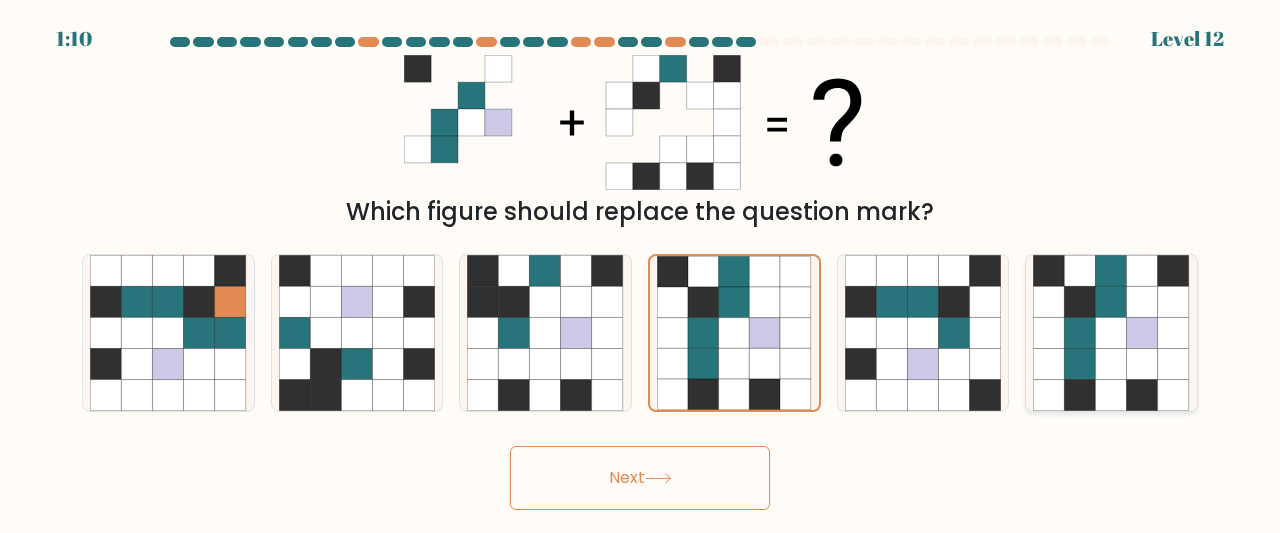 click 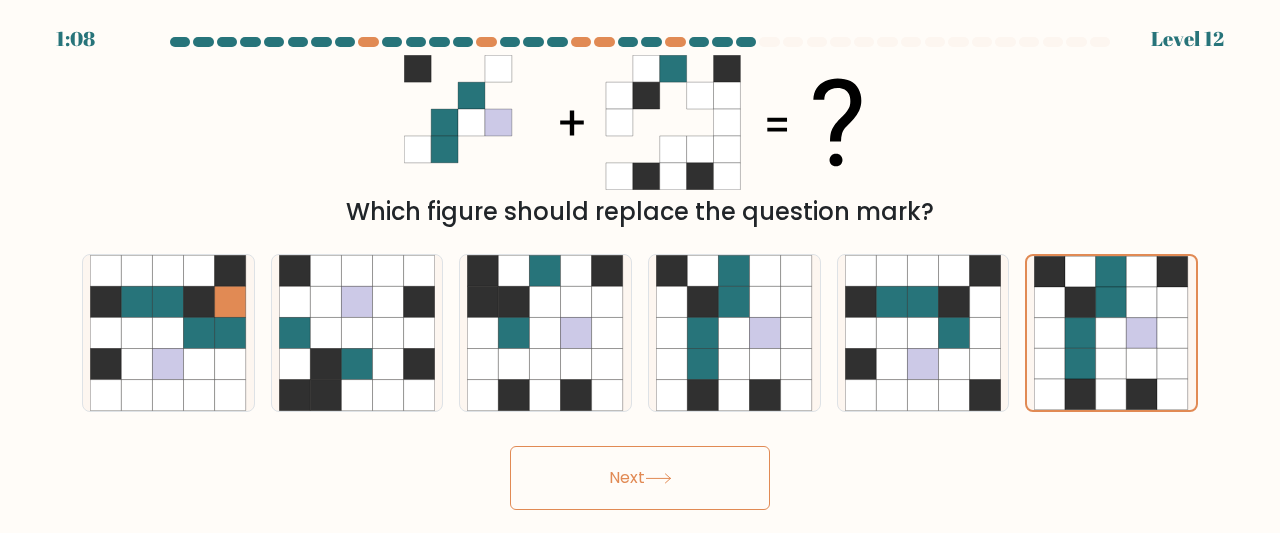 click on "Next" at bounding box center [640, 478] 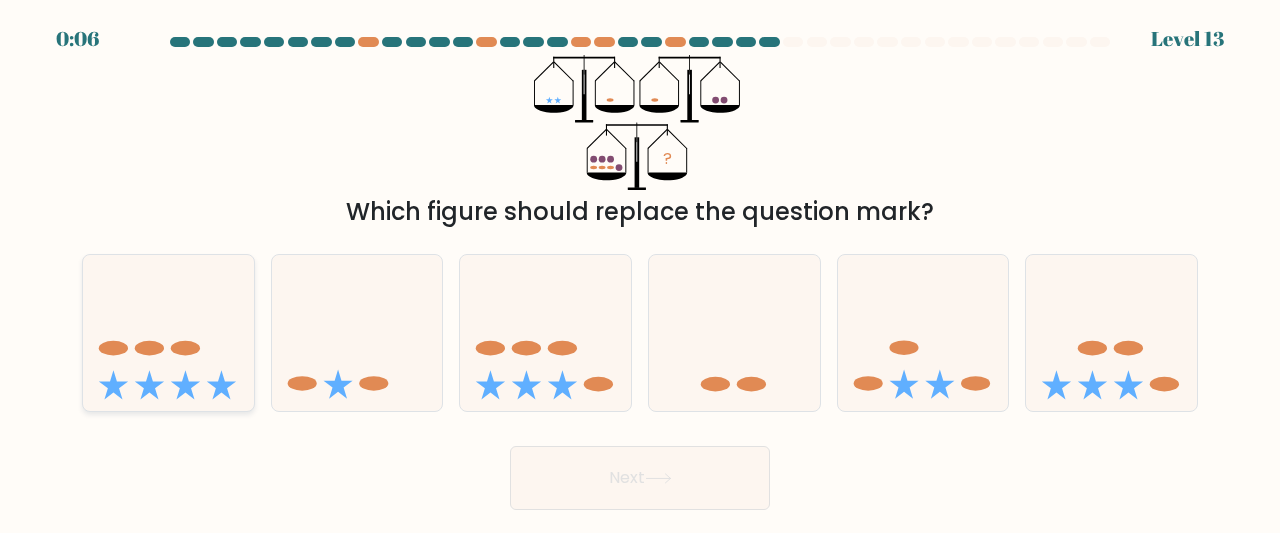 click 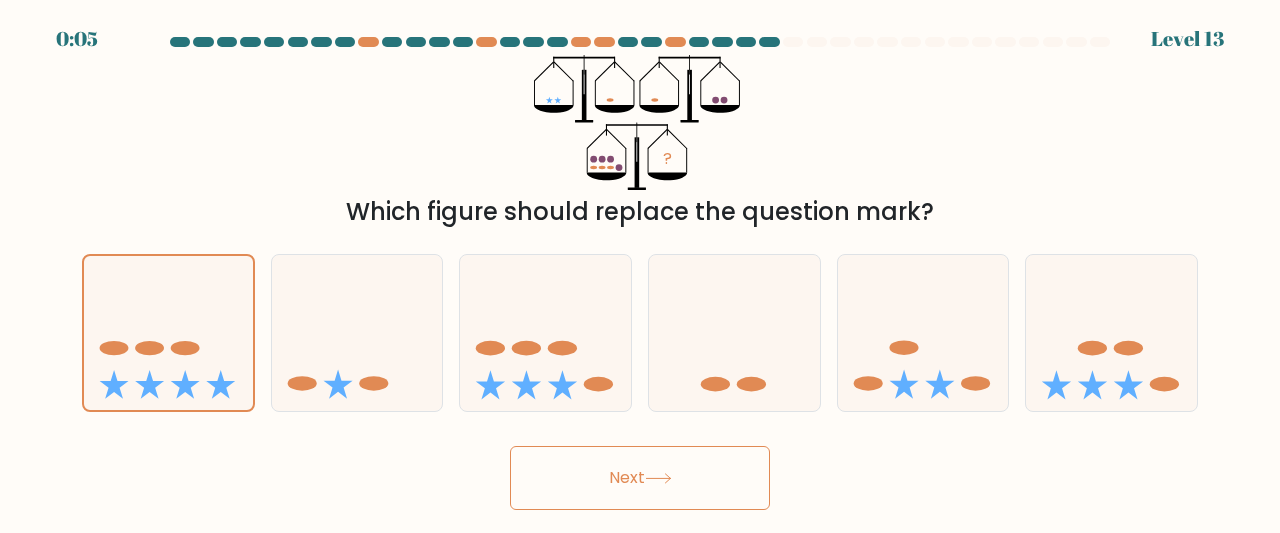 click on "Next" at bounding box center [640, 478] 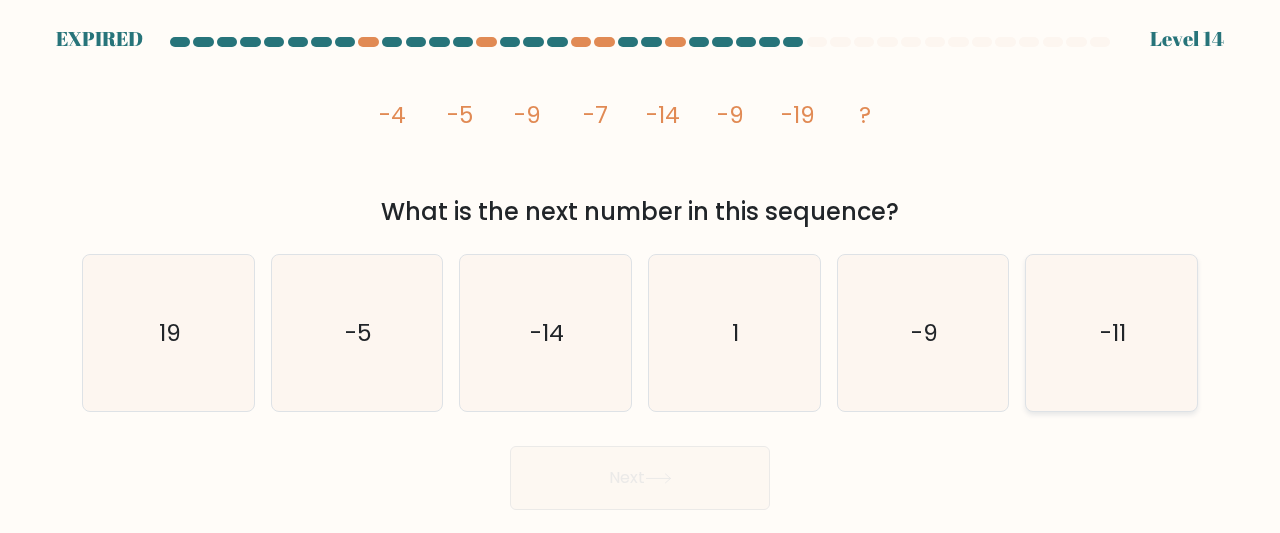 click on "-11" 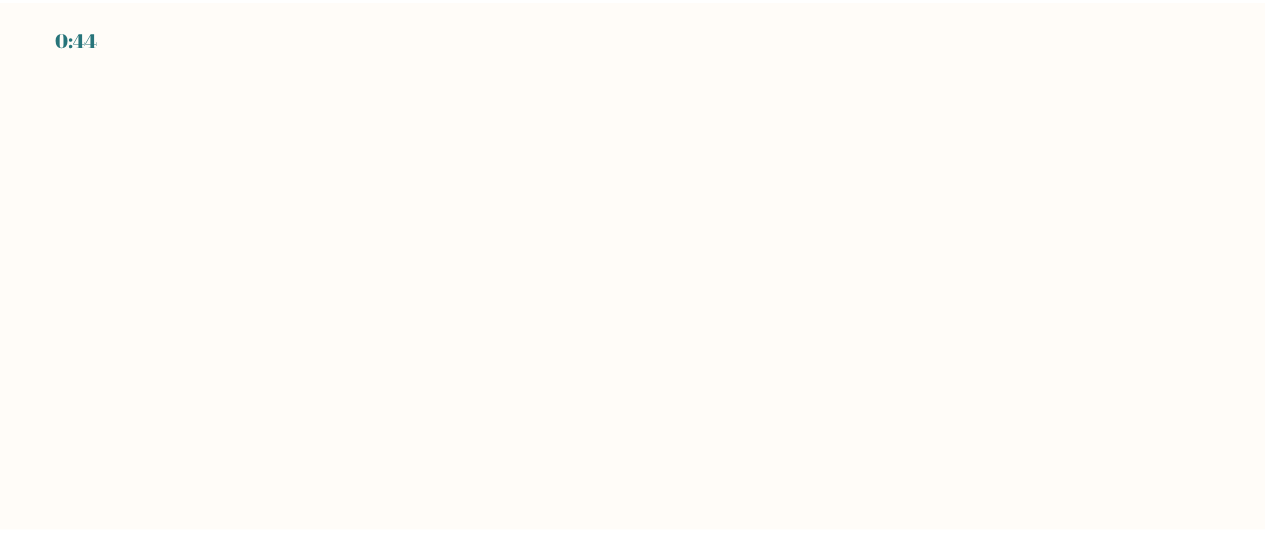 scroll, scrollTop: 0, scrollLeft: 0, axis: both 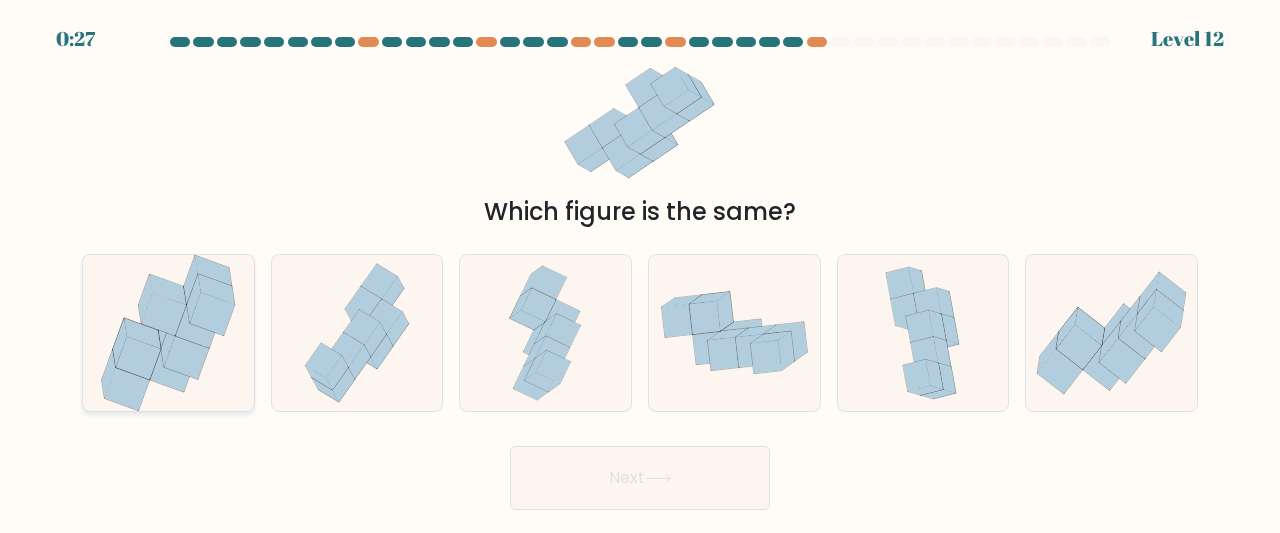 click at bounding box center (168, 333) 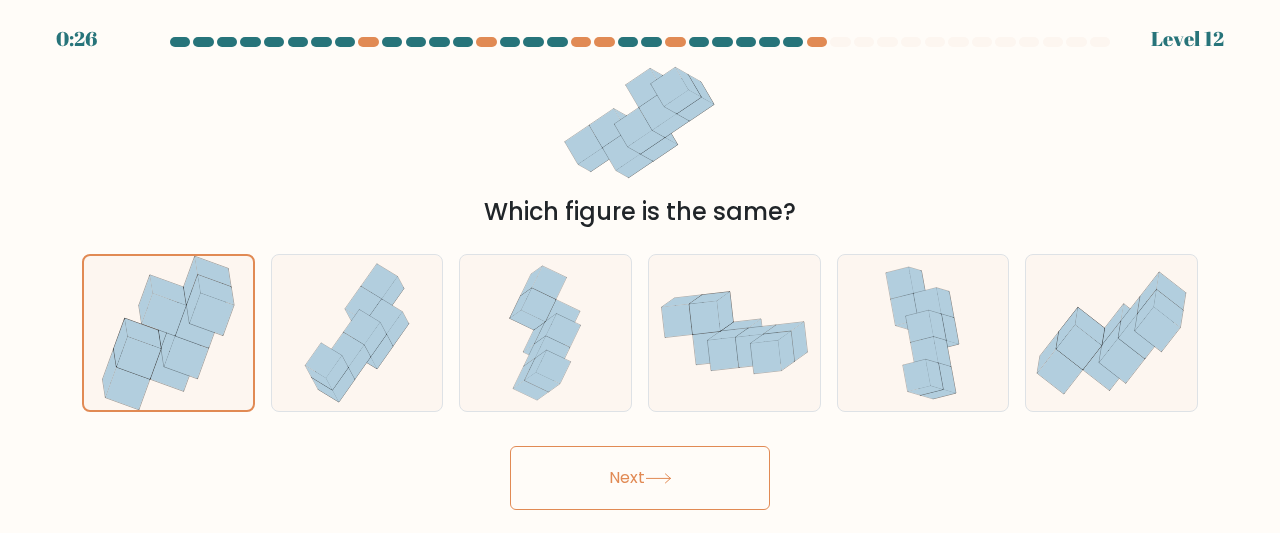 click on "Next" at bounding box center (640, 478) 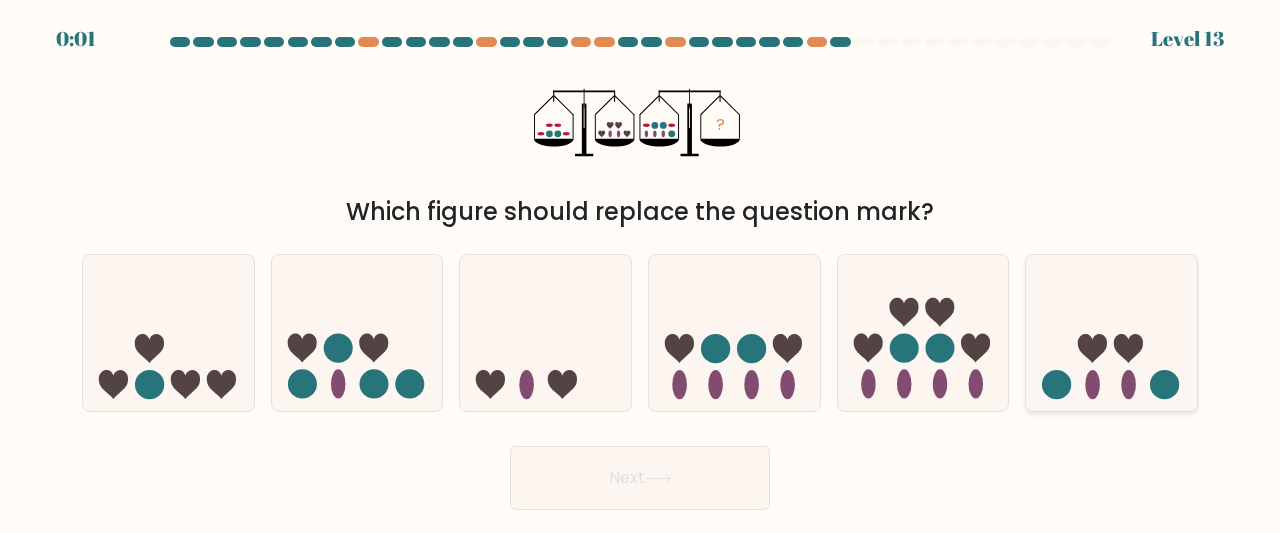 click 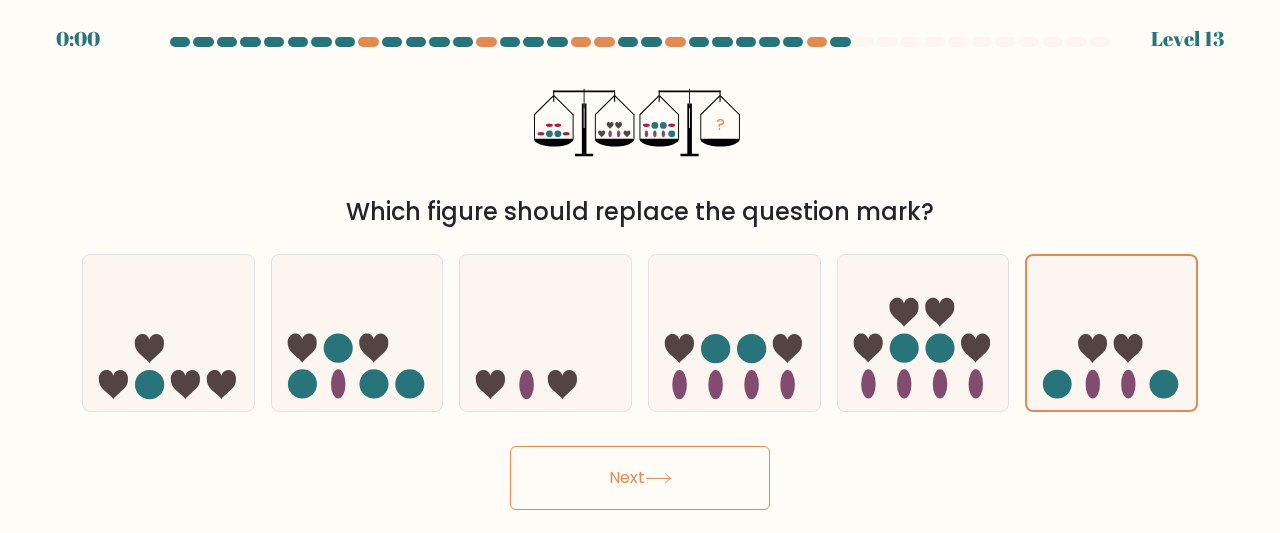 click on "Next" at bounding box center (640, 478) 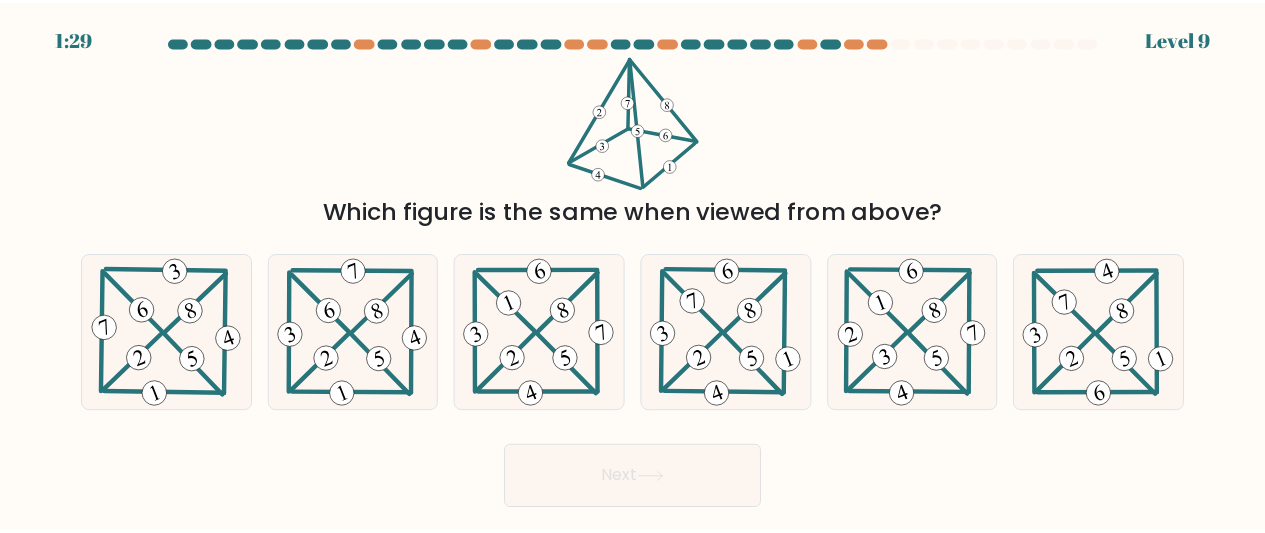 scroll, scrollTop: 0, scrollLeft: 0, axis: both 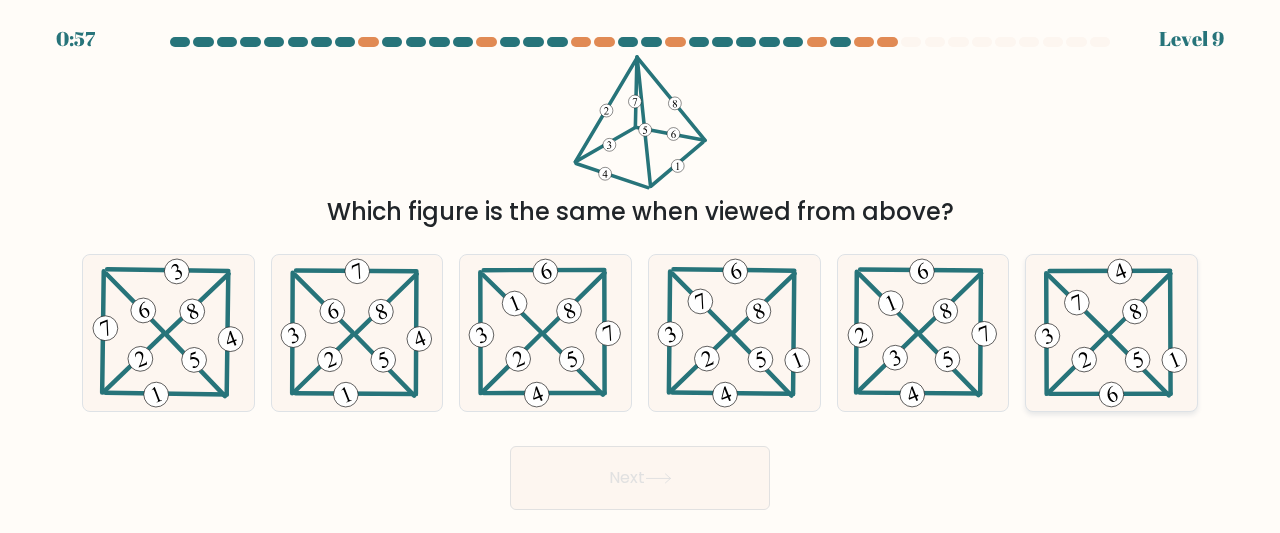 click 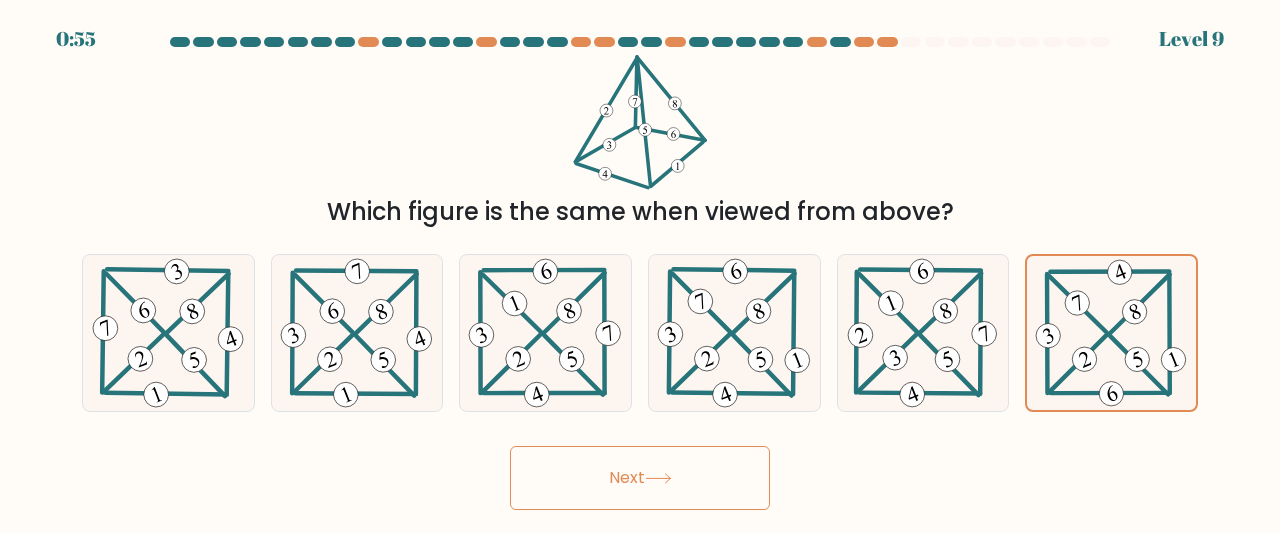 click on "Next" at bounding box center [640, 478] 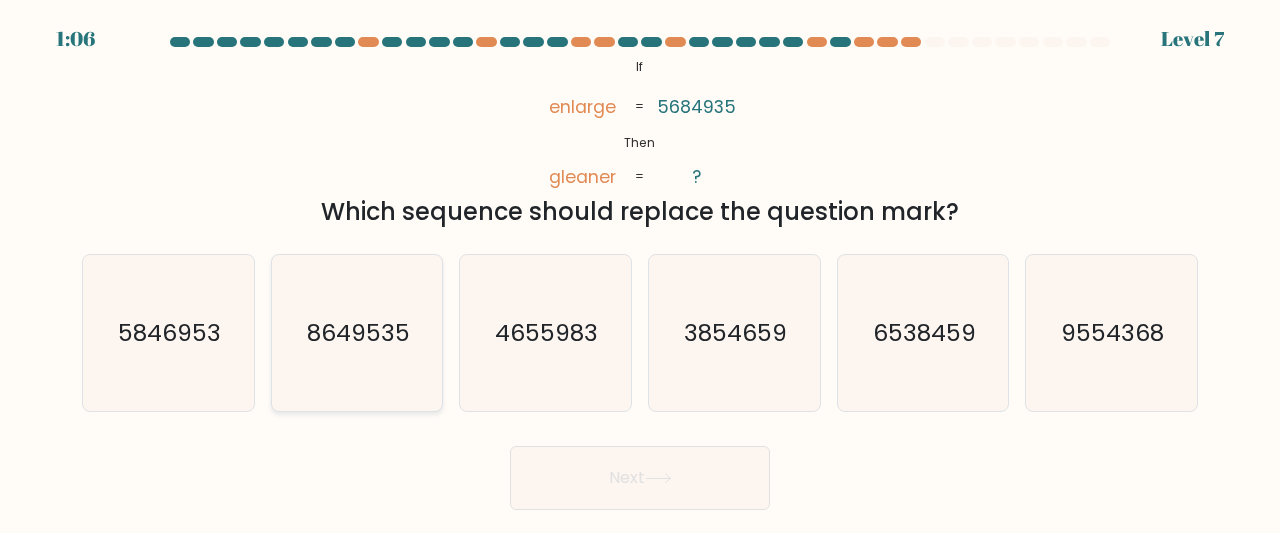 click on "8649535" 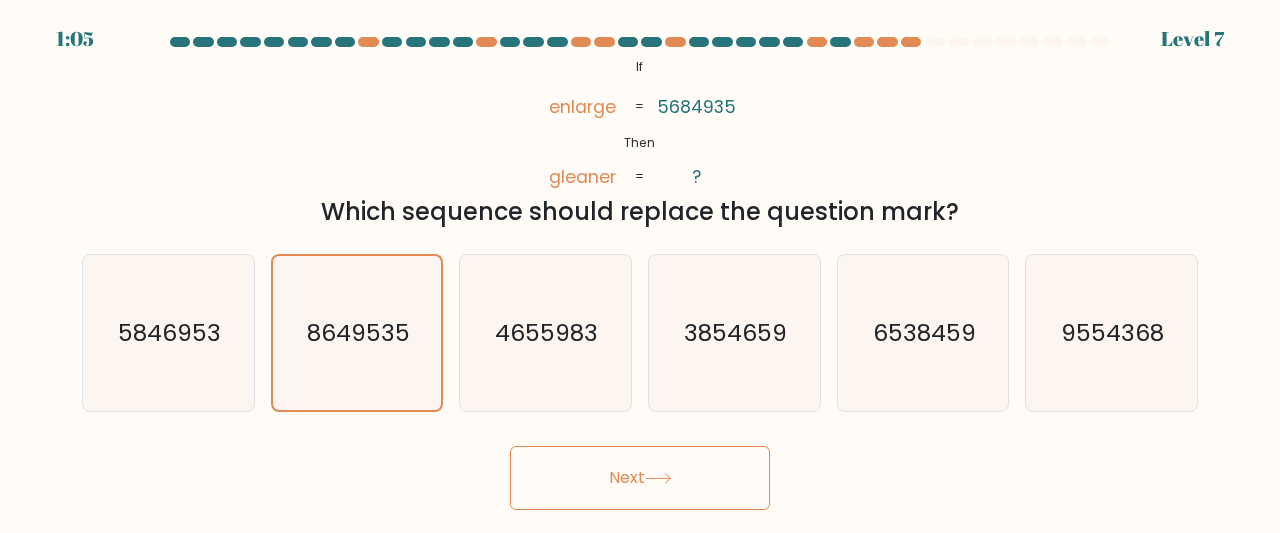click on "Next" at bounding box center [640, 478] 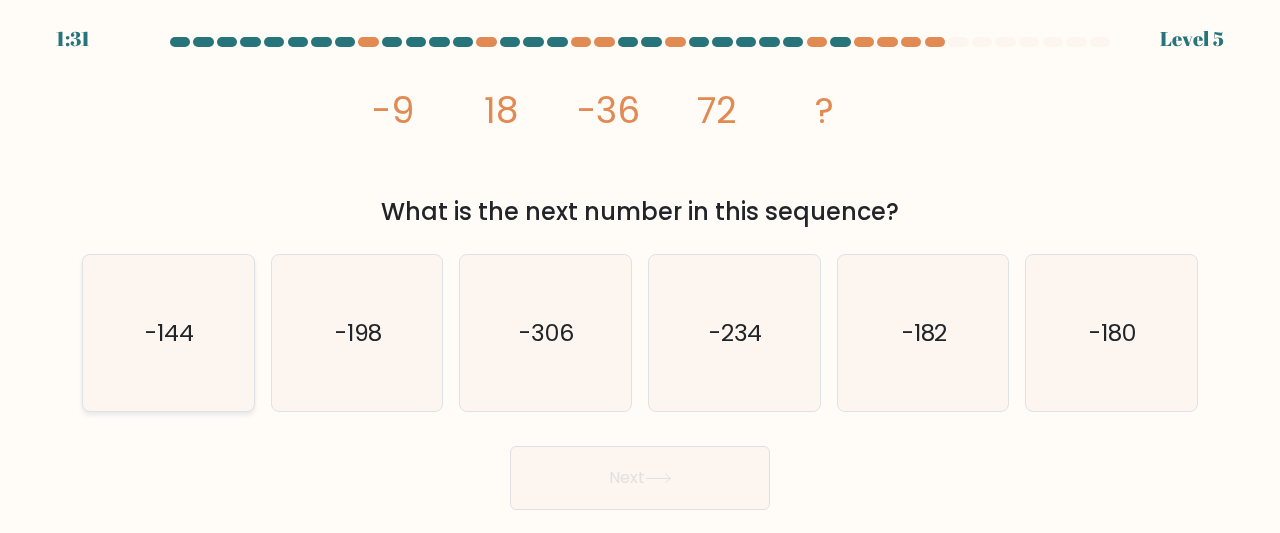 click on "-144" 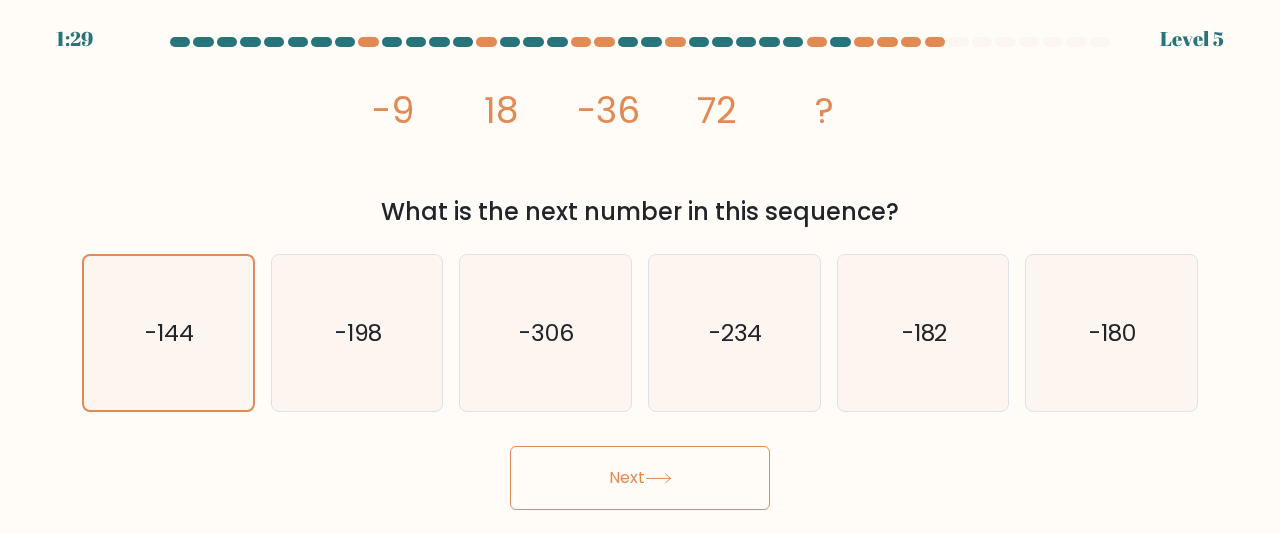 click on "Next" at bounding box center (640, 478) 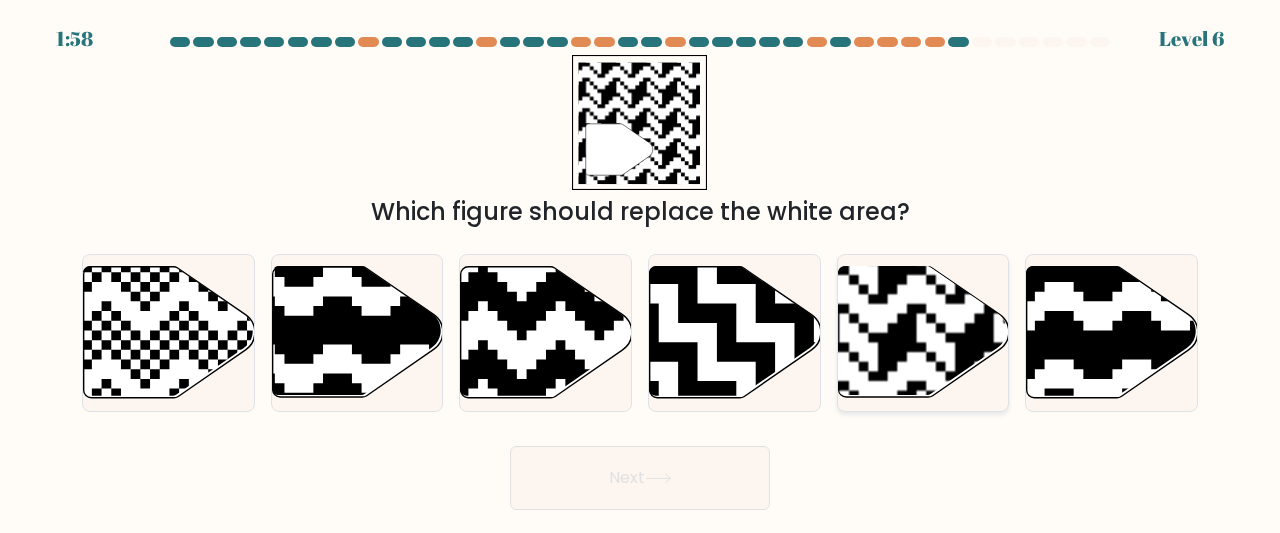click 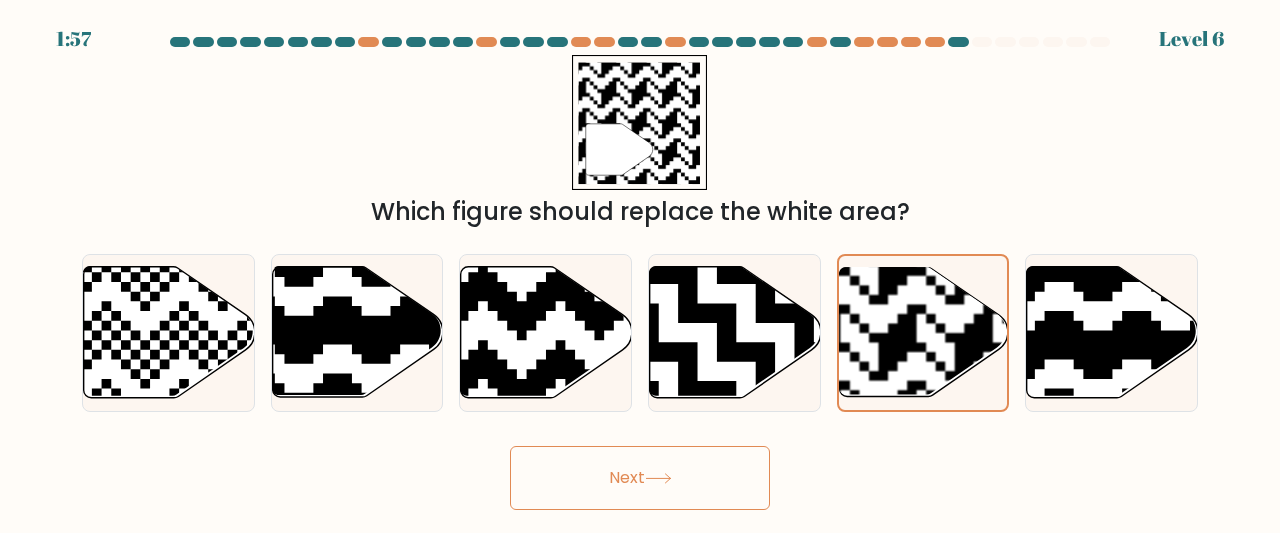 click on "Next" at bounding box center [640, 478] 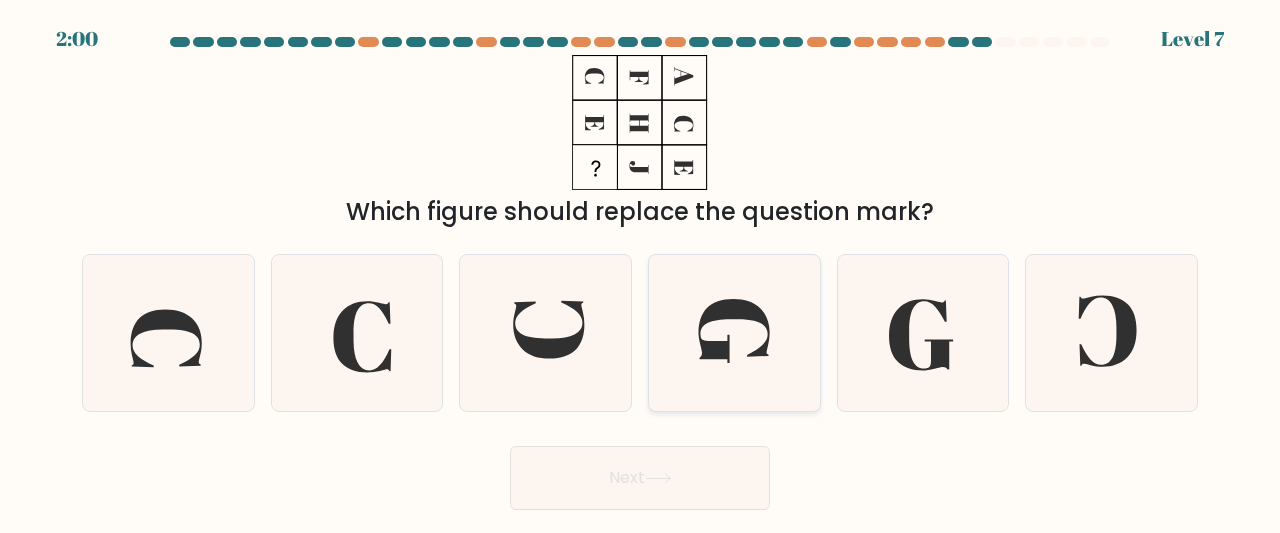 click 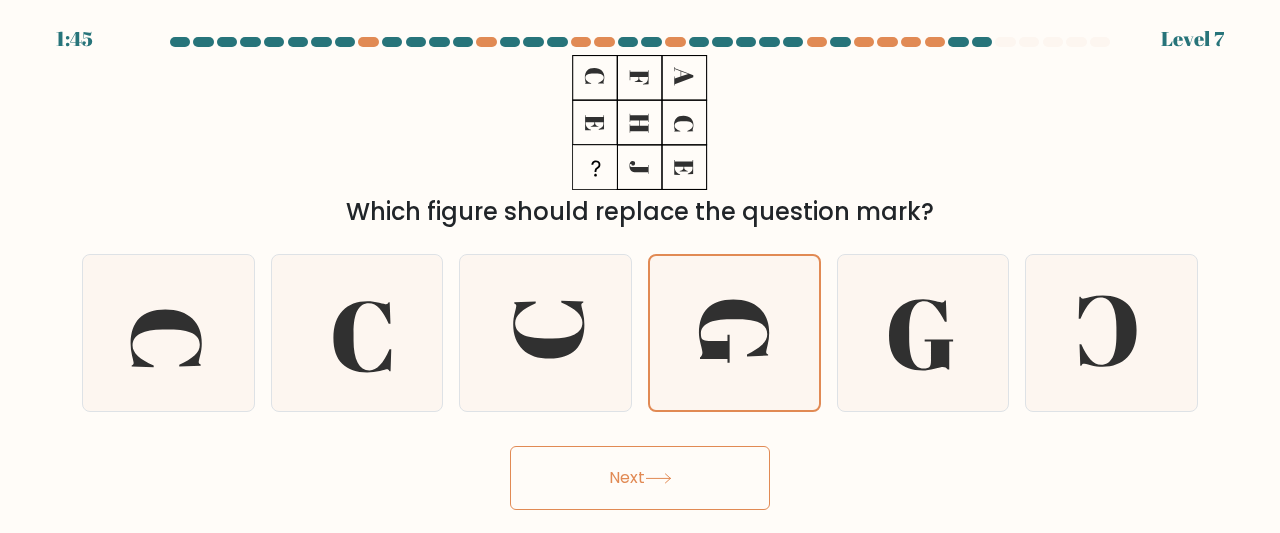click on "Next" at bounding box center (640, 478) 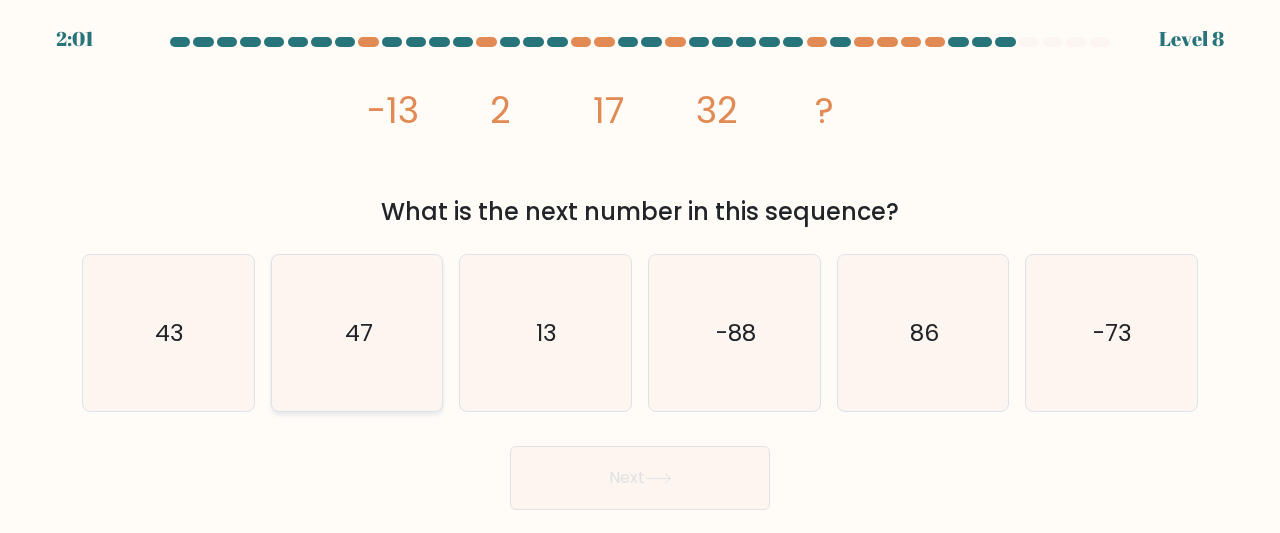 click on "47" 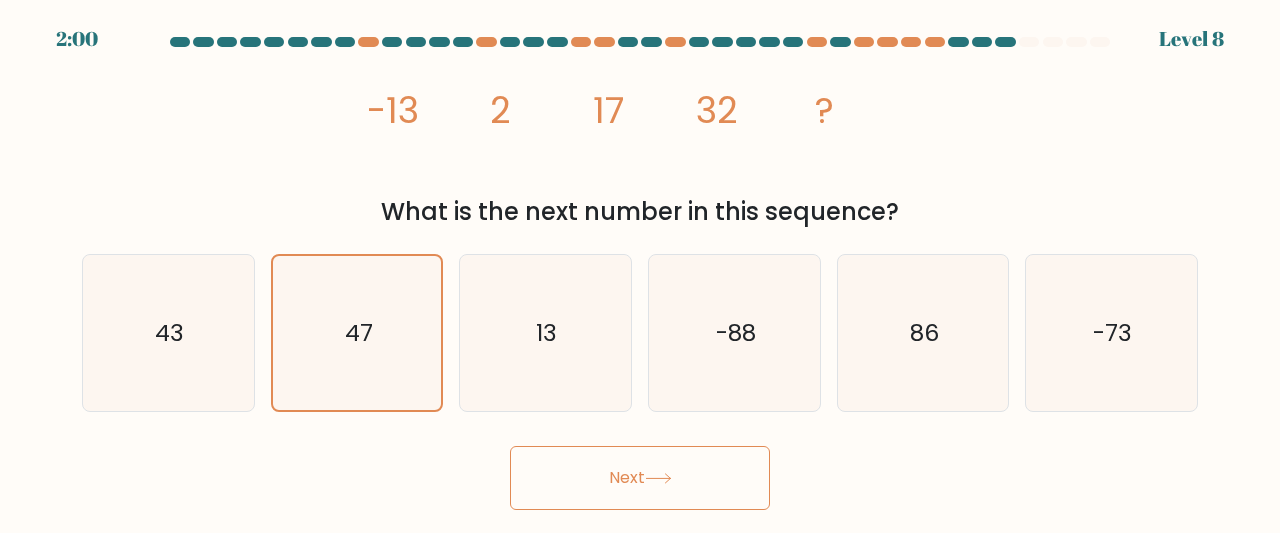 click on "Next" at bounding box center (640, 478) 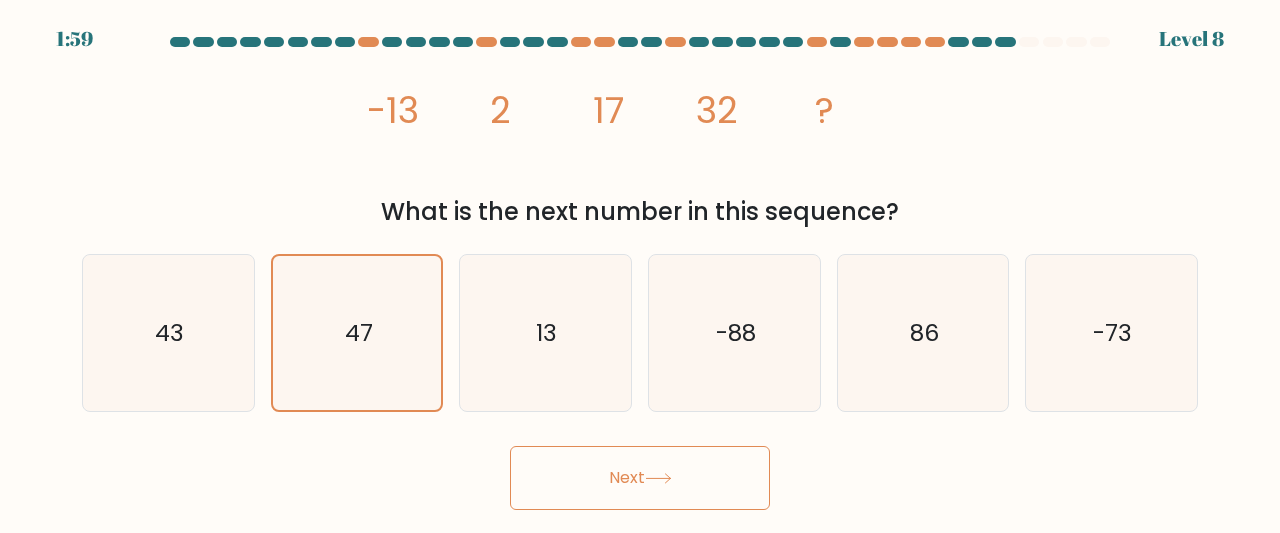 click on "Next" at bounding box center (640, 478) 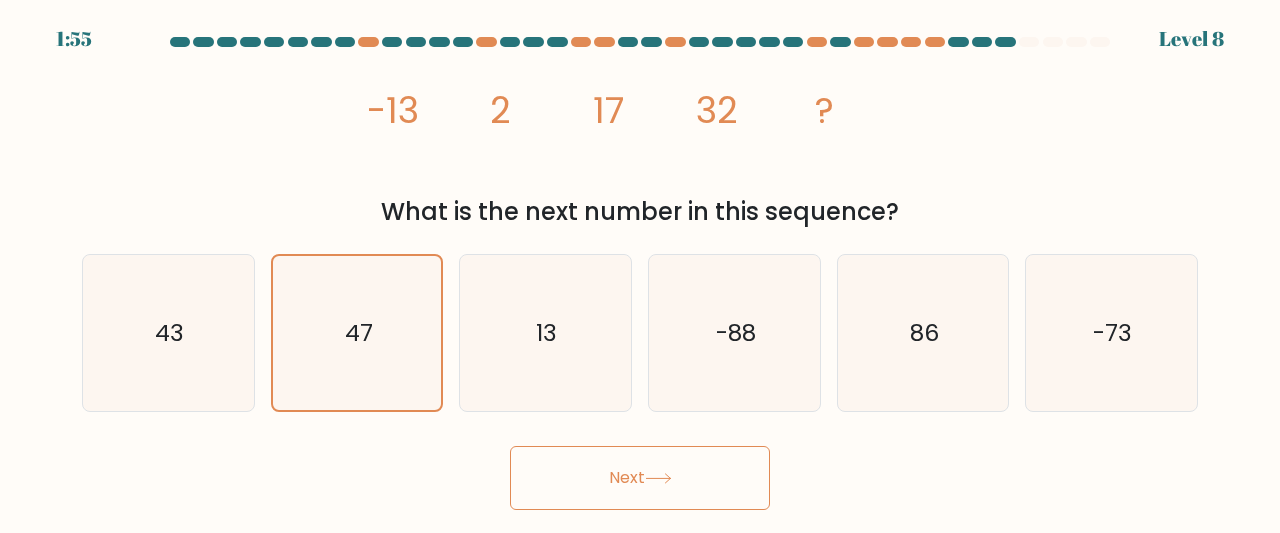 click on "Next" at bounding box center (640, 478) 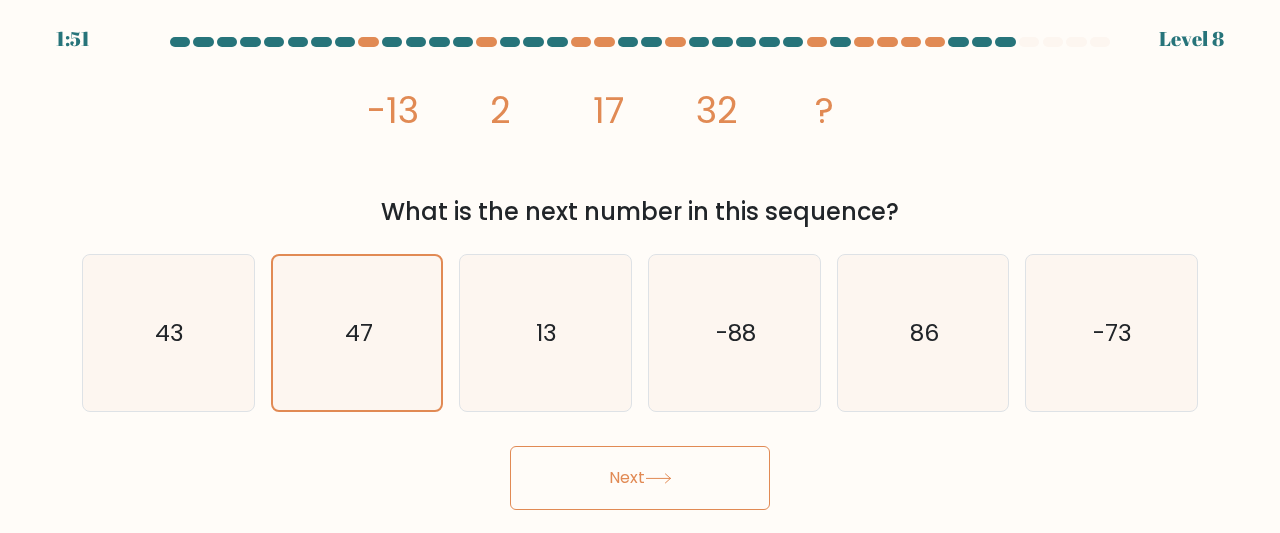 click on "Next" at bounding box center [640, 478] 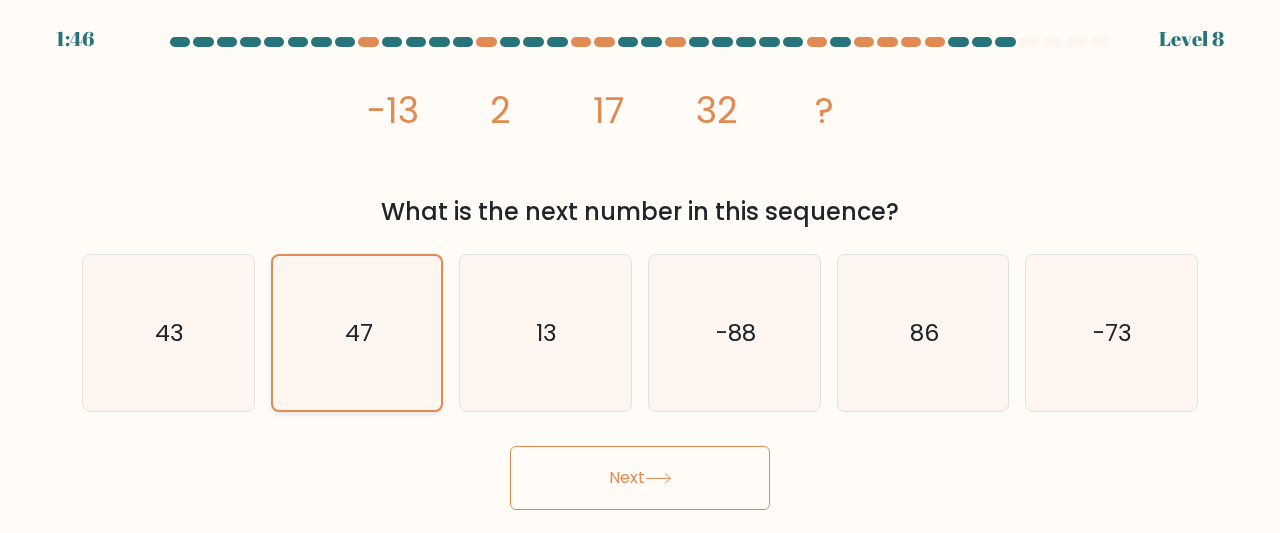 click on "47" 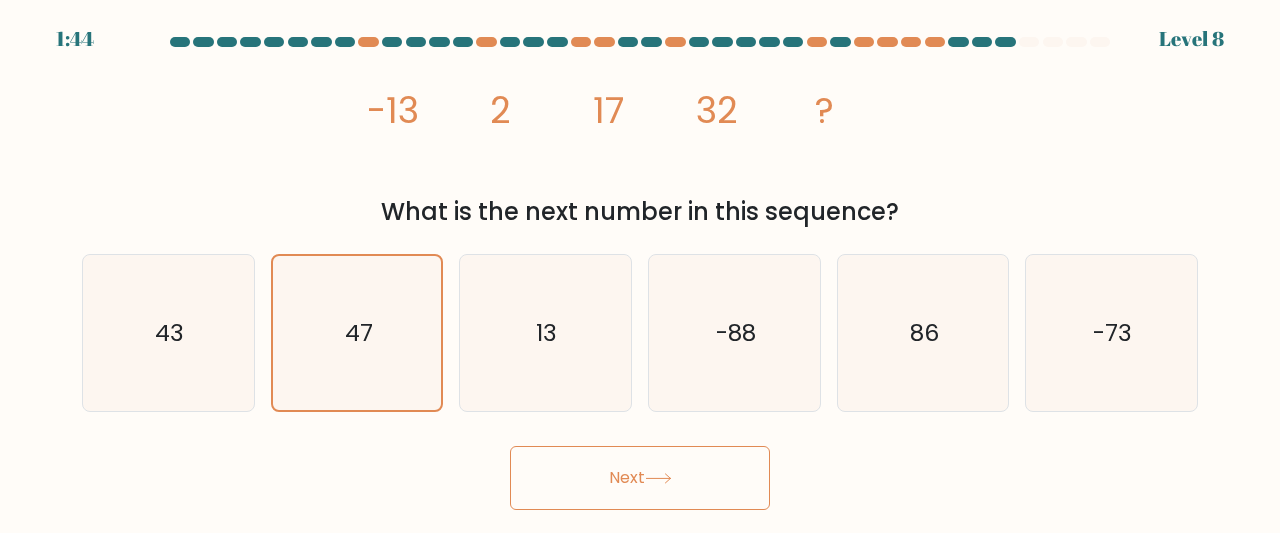 click on "Next" at bounding box center (640, 478) 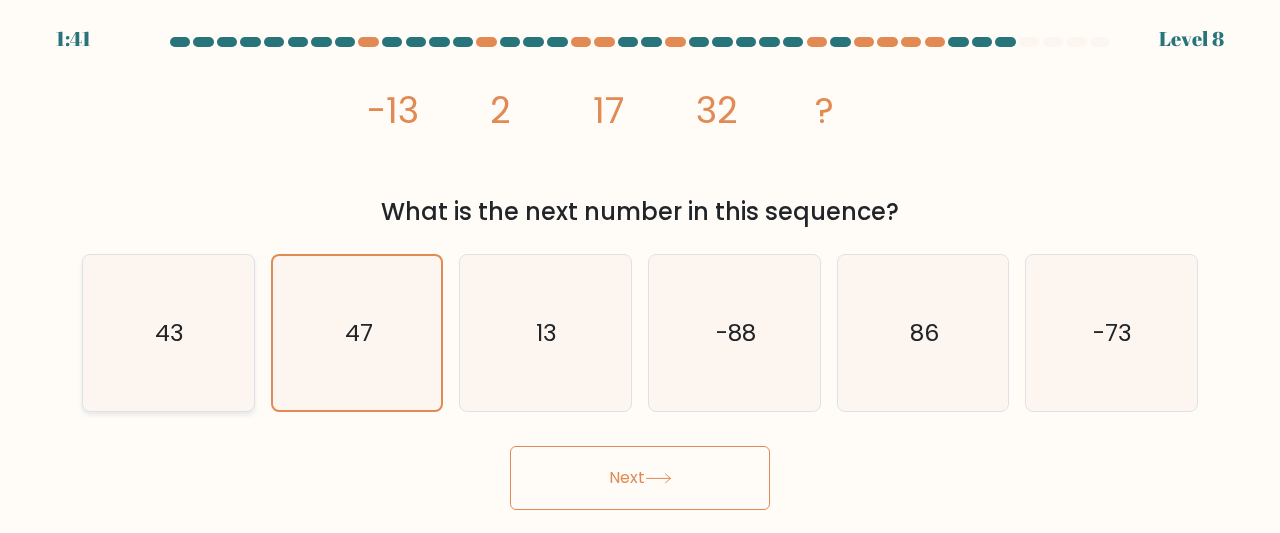 click on "43" 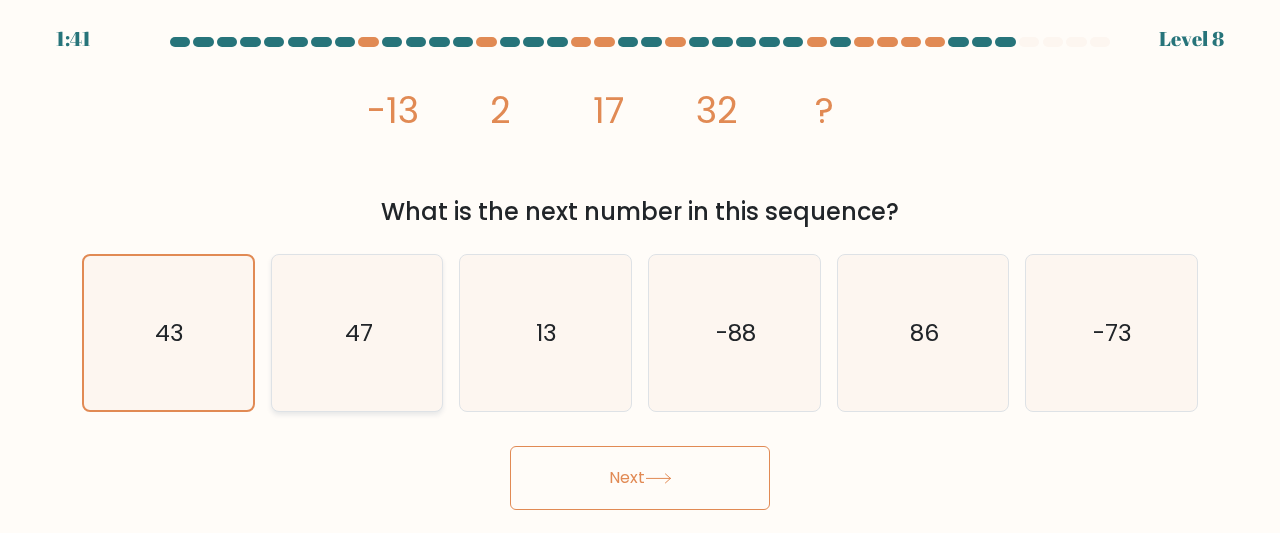 click on "47" 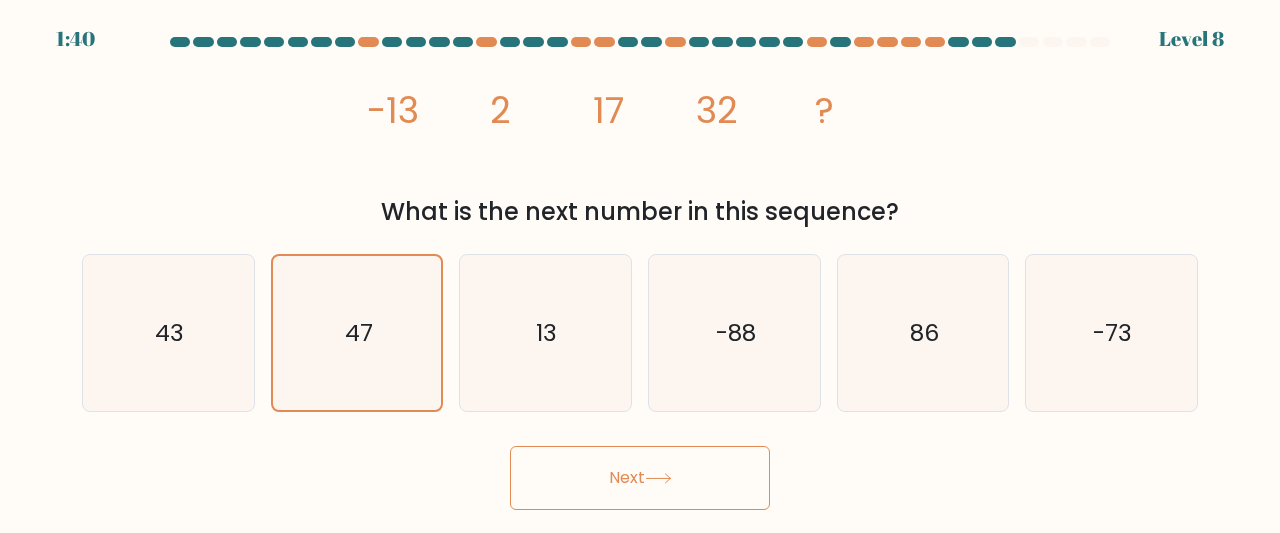 click on "Next" at bounding box center (640, 478) 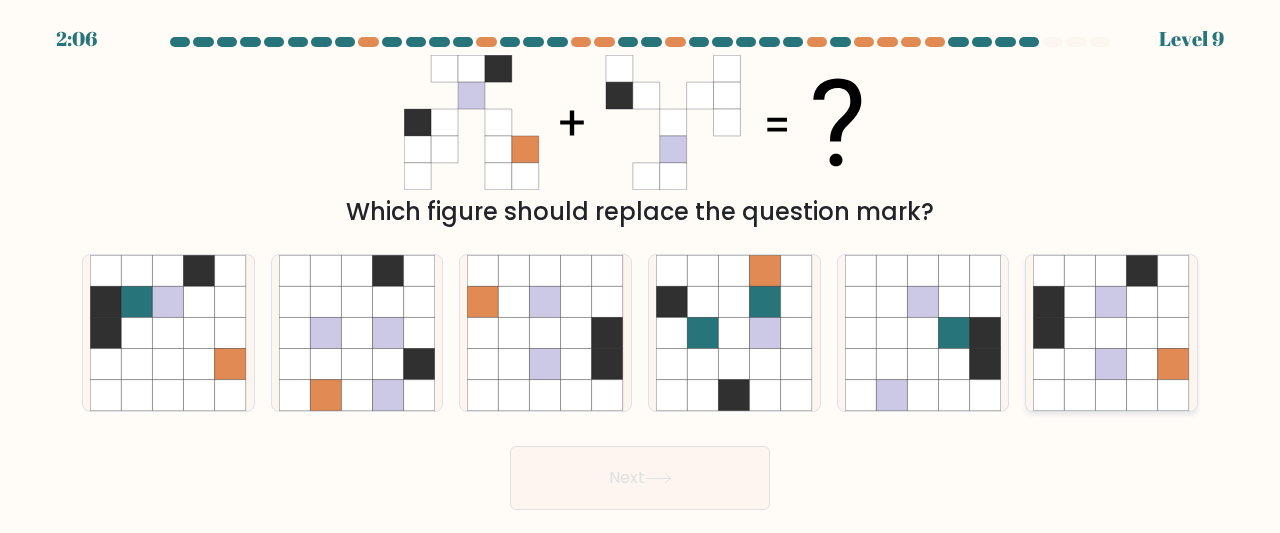 click 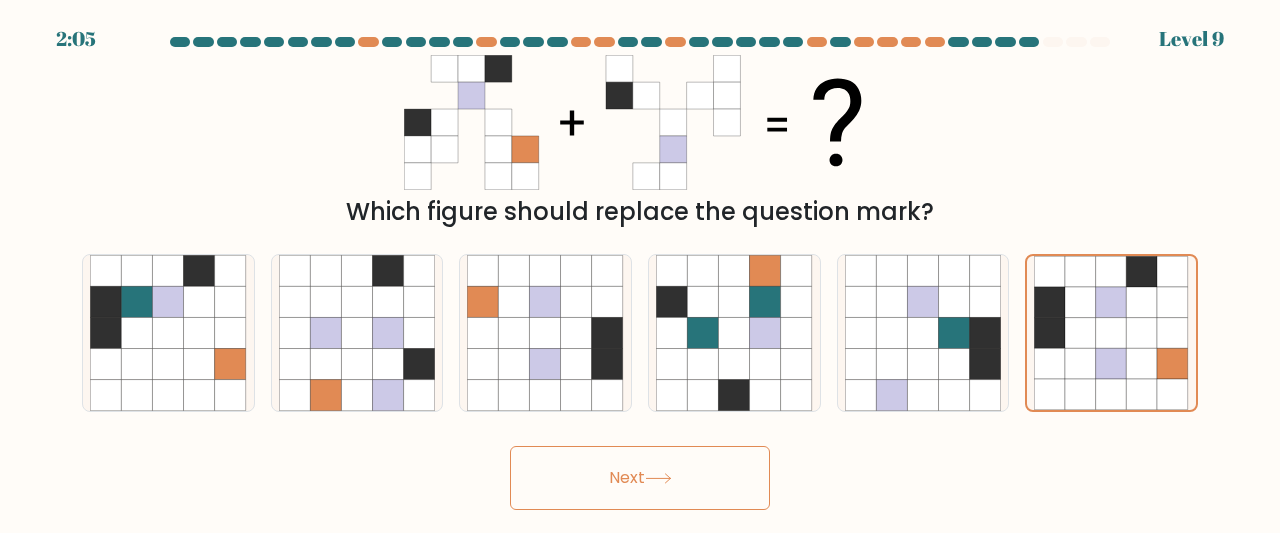 click on "Next" at bounding box center (640, 478) 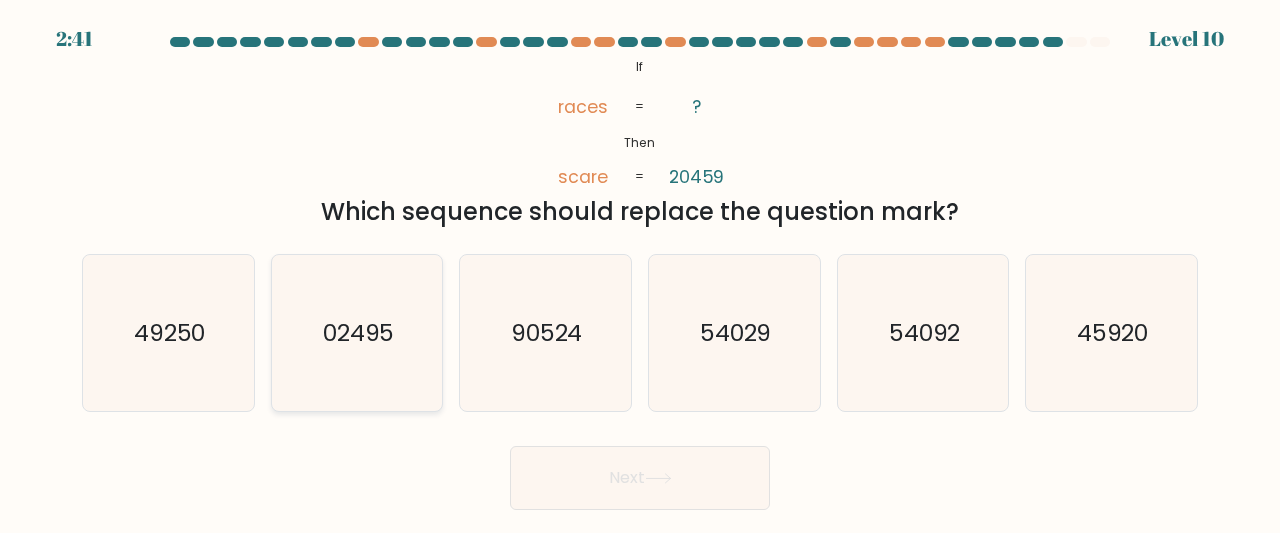 click on "02495" 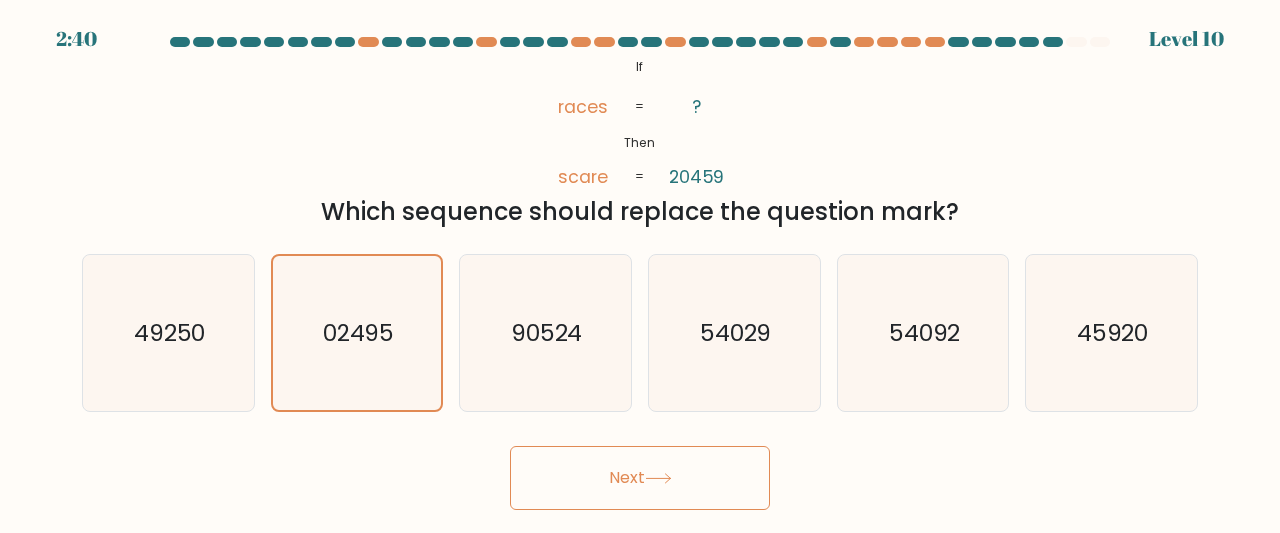 click on "Next" at bounding box center (640, 478) 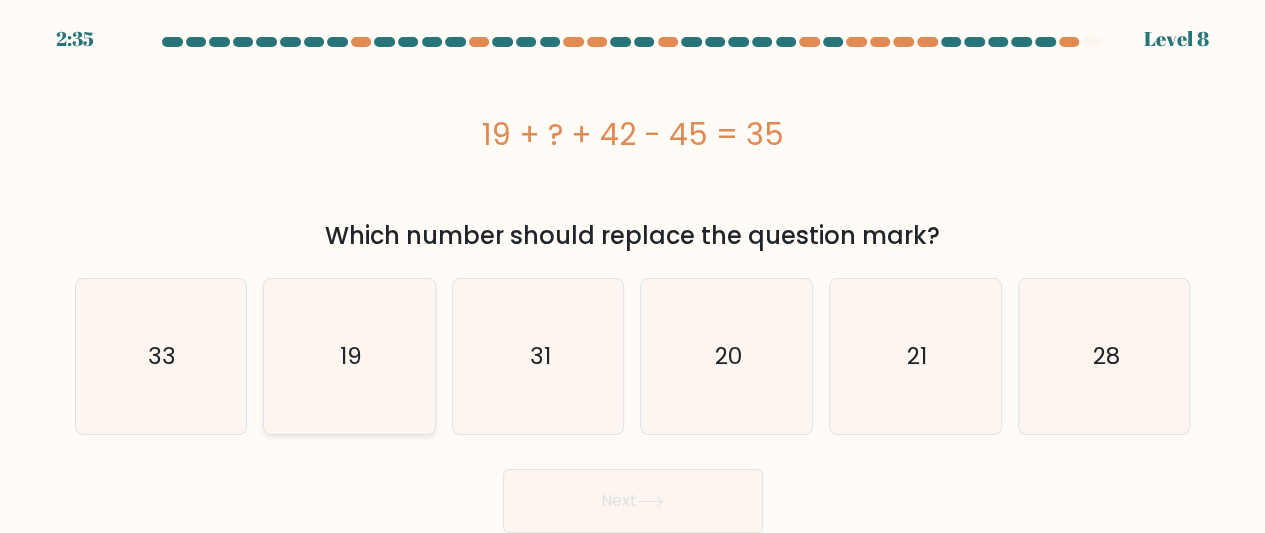 click on "19" 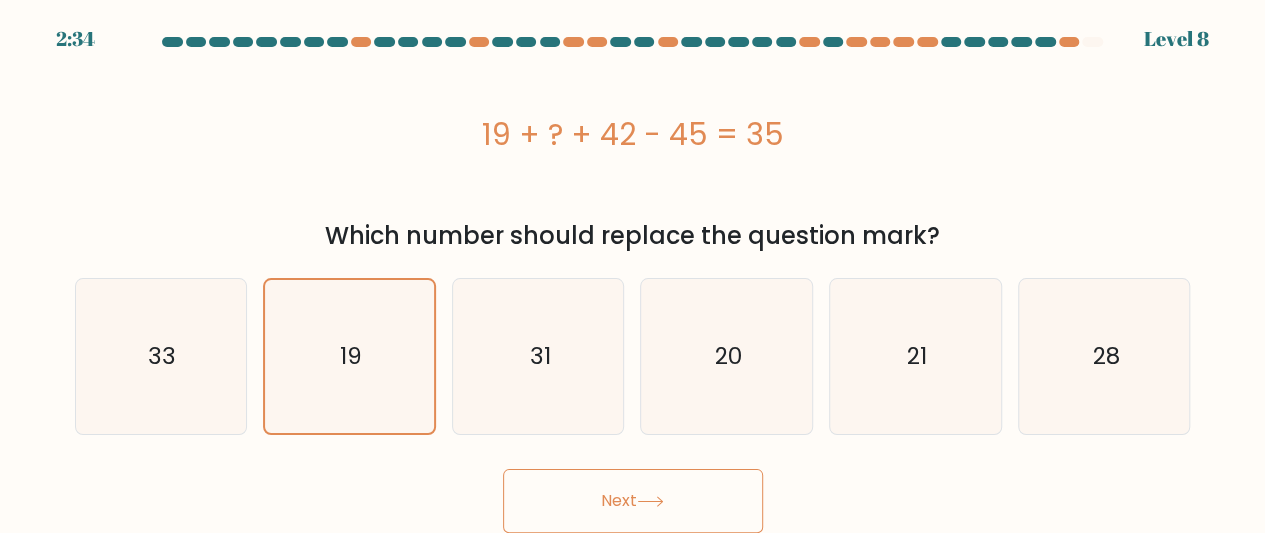 click on "Next" at bounding box center [633, 501] 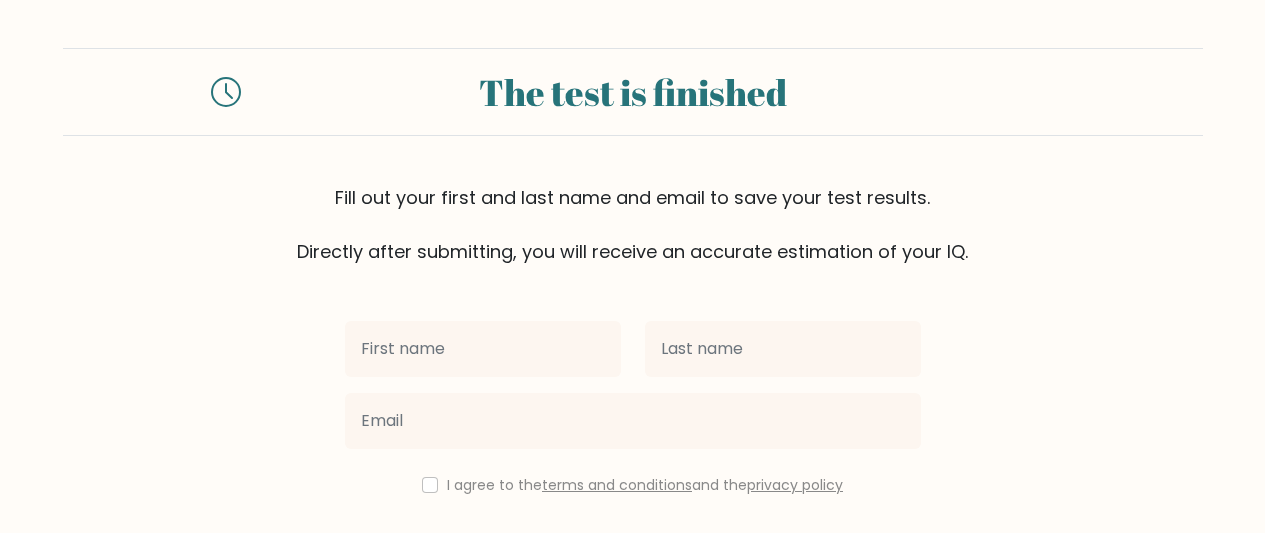 scroll, scrollTop: 0, scrollLeft: 0, axis: both 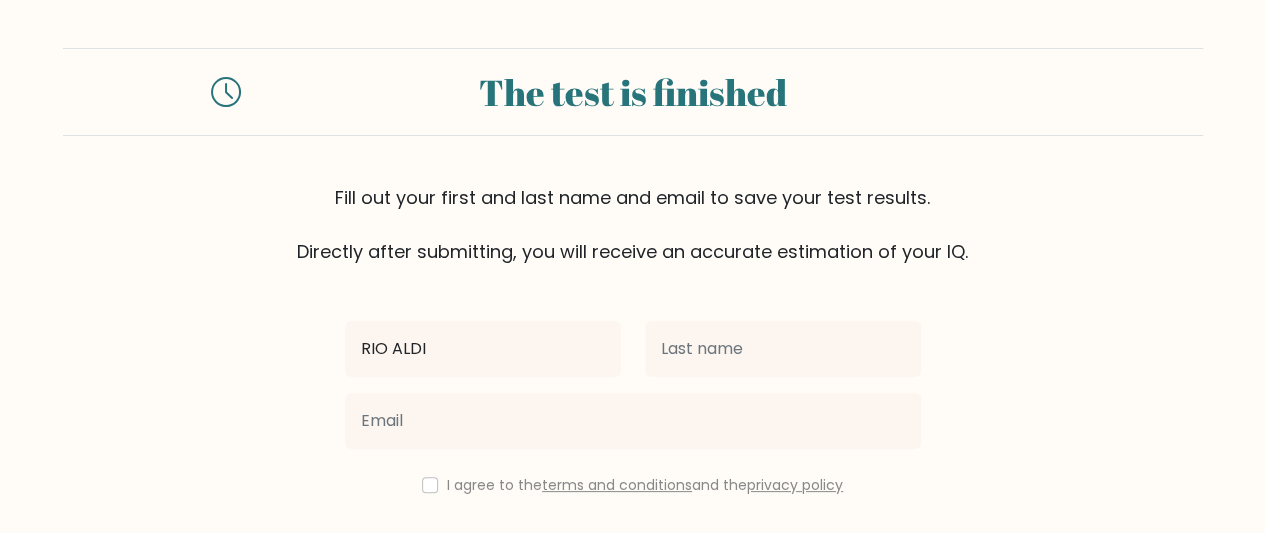 type on "RIO ALDI" 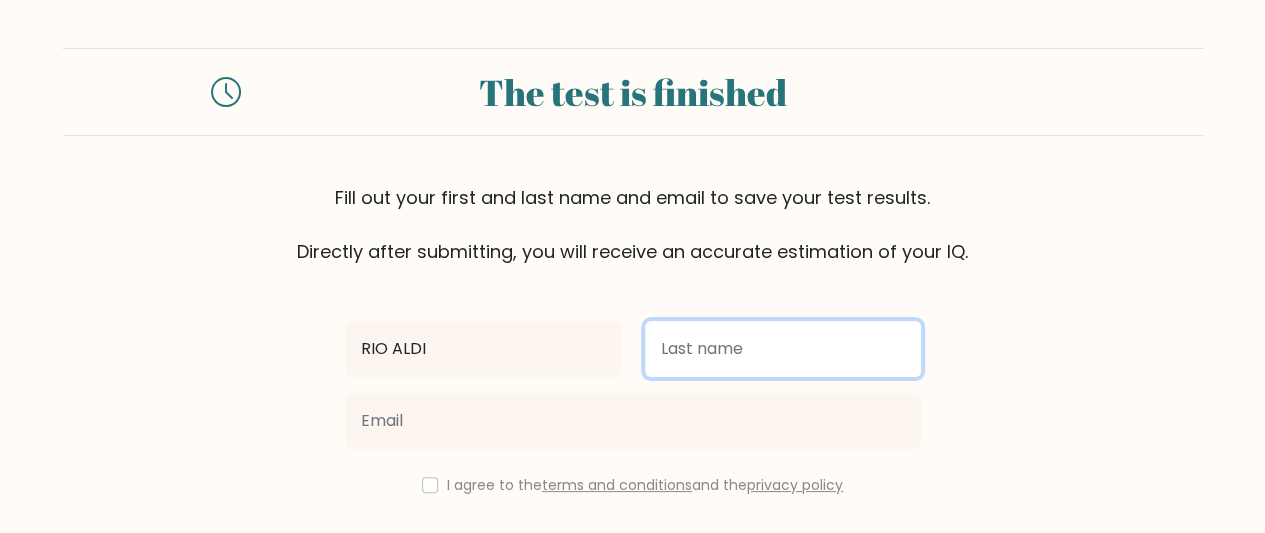 click at bounding box center (783, 349) 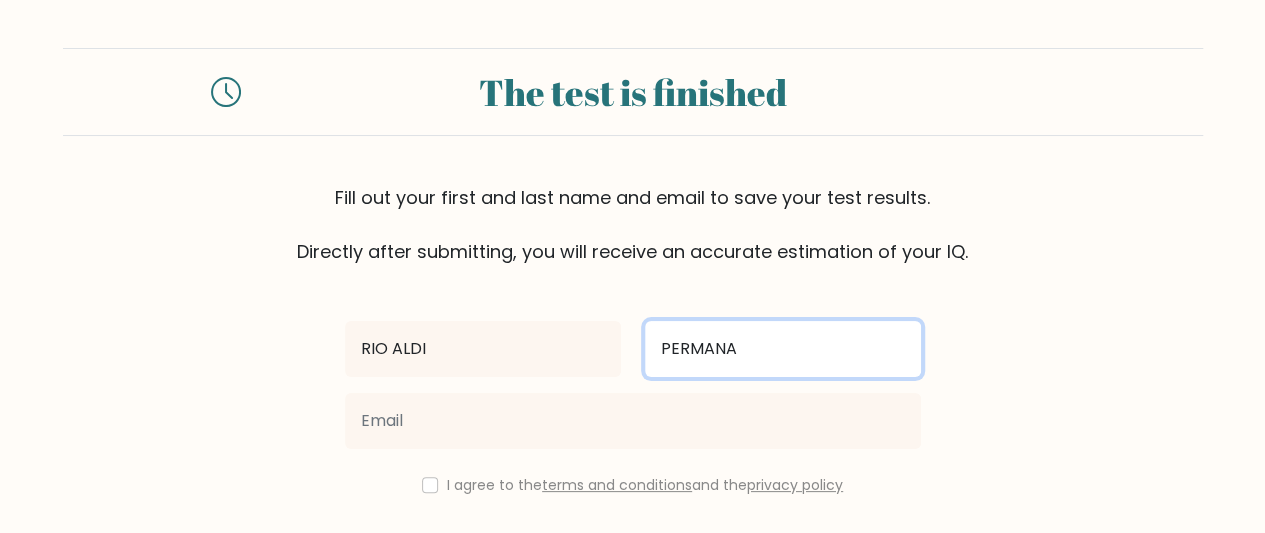 type on "PERMANA" 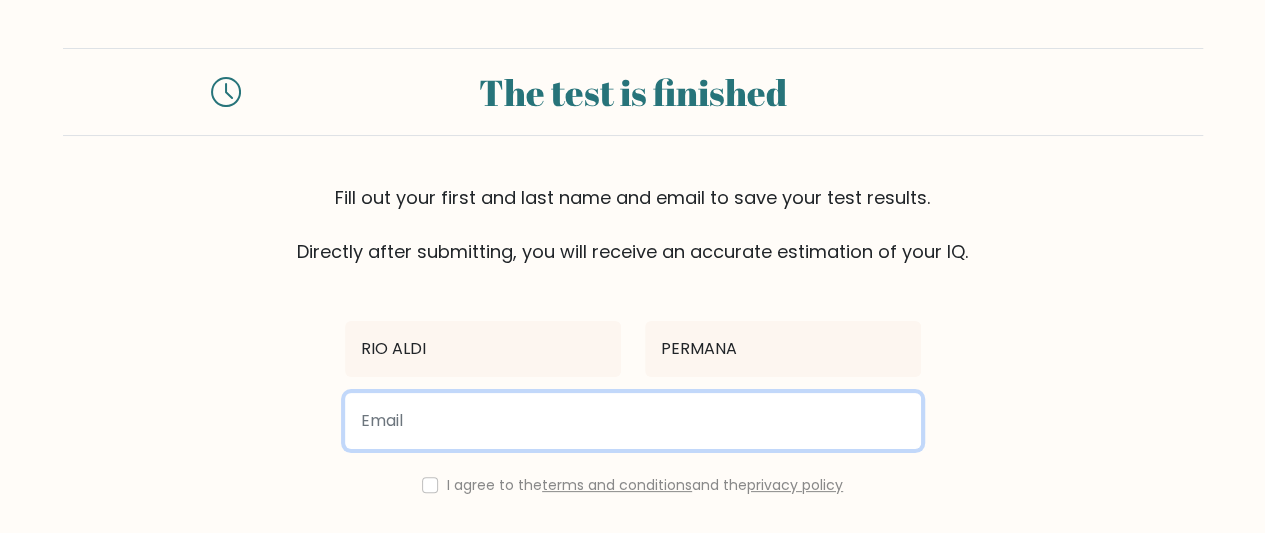 click at bounding box center (633, 421) 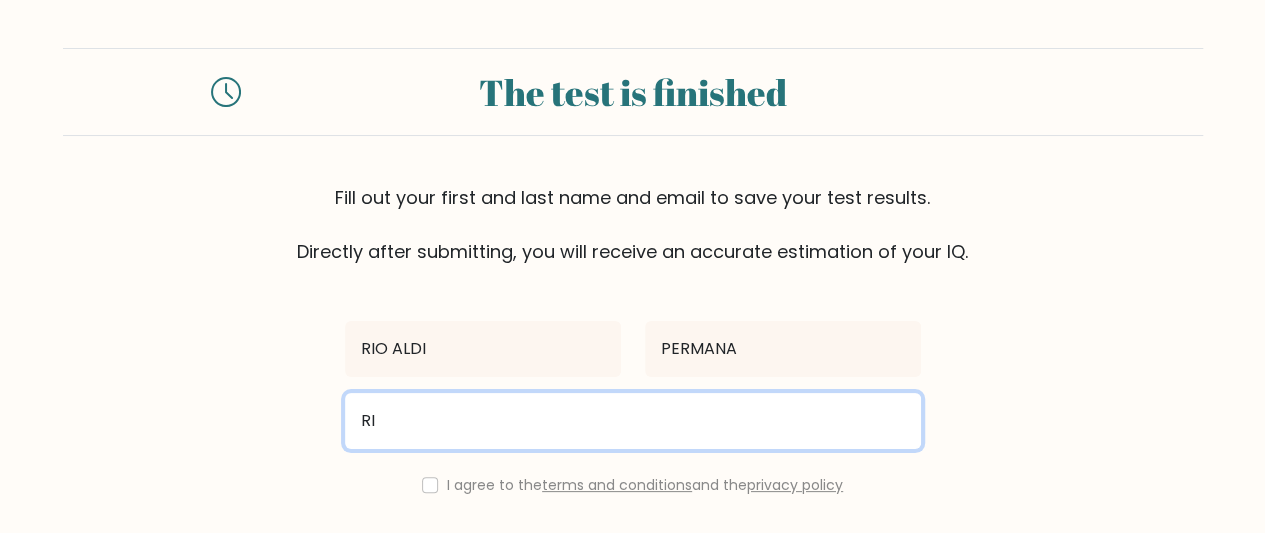 type on "R" 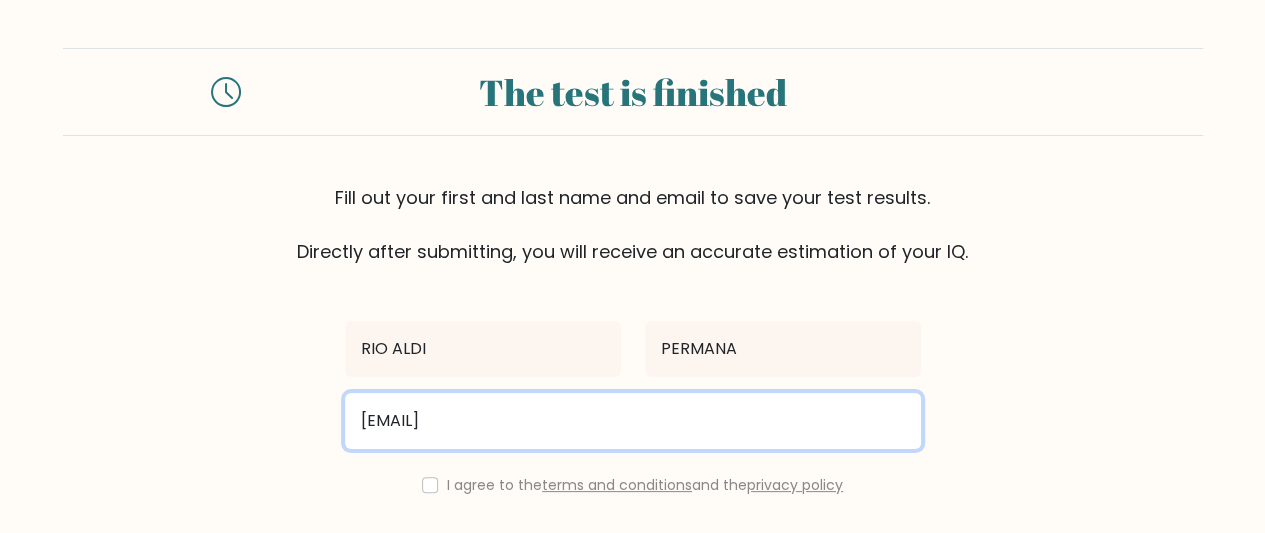type on "[EMAIL]" 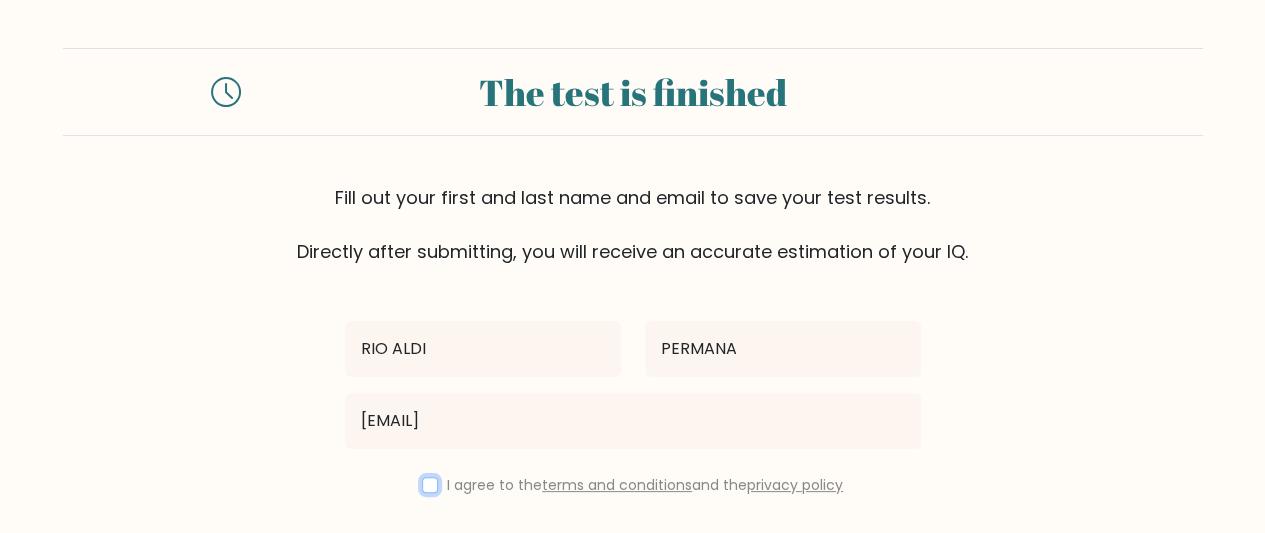 click at bounding box center (430, 485) 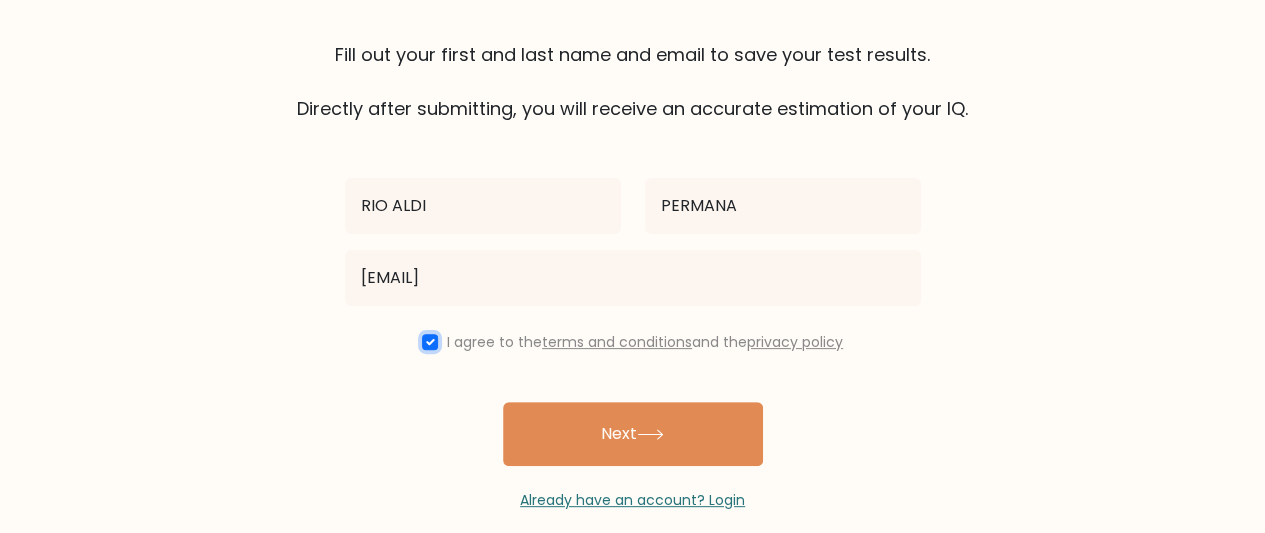 scroll, scrollTop: 154, scrollLeft: 0, axis: vertical 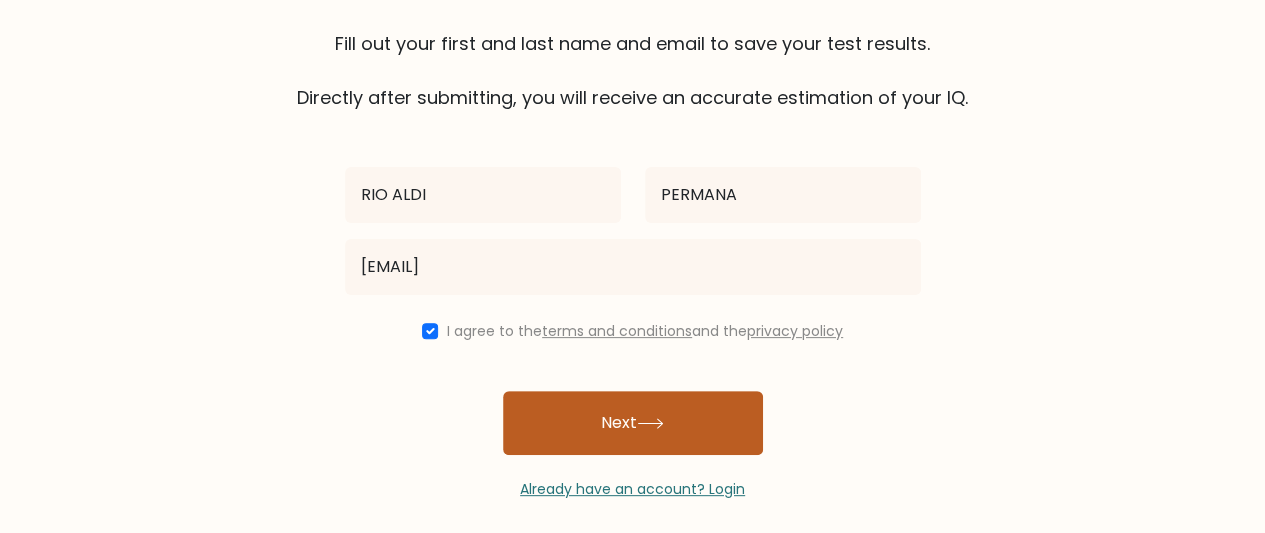 click on "Next" at bounding box center [633, 423] 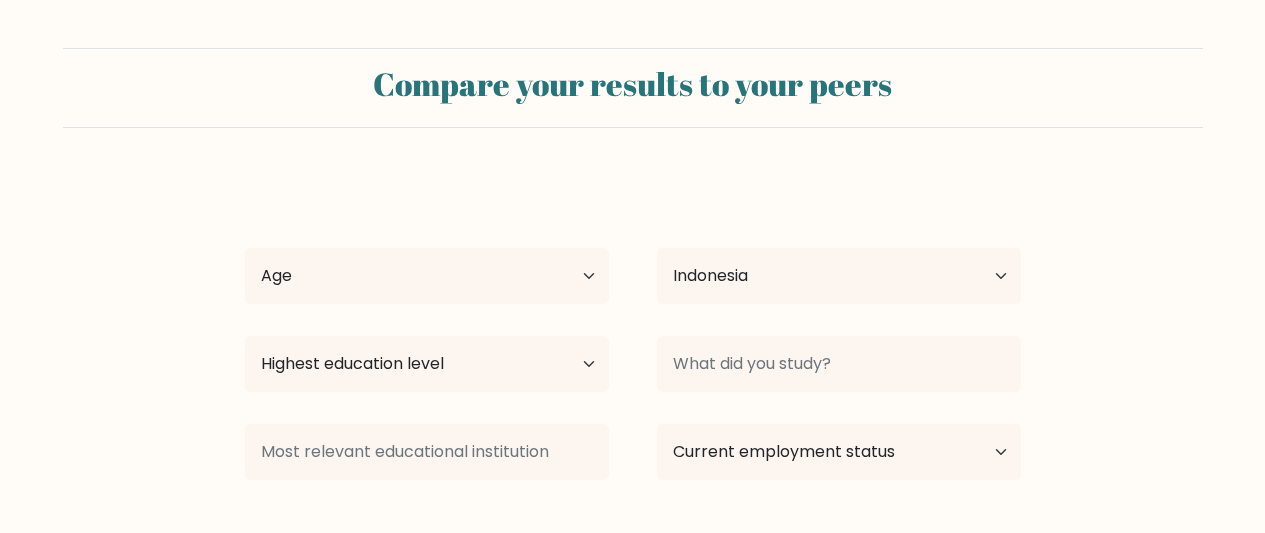 select on "ID" 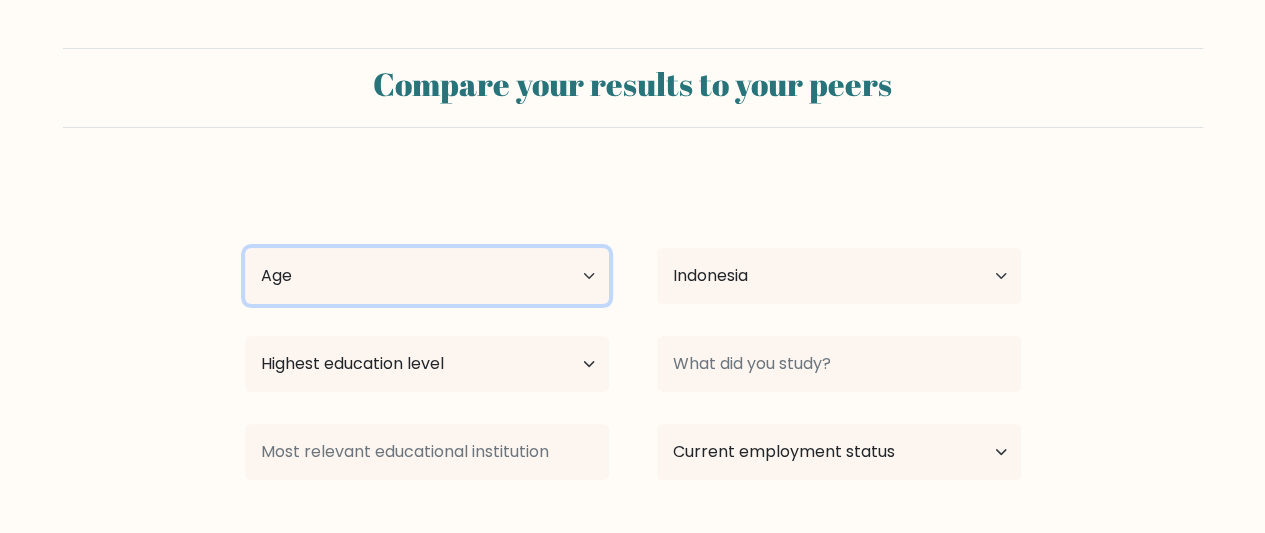 click on "Age
Under 18 years old
18-24 years old
25-34 years old
35-44 years old
45-54 years old
55-64 years old
65 years old and above" at bounding box center [427, 276] 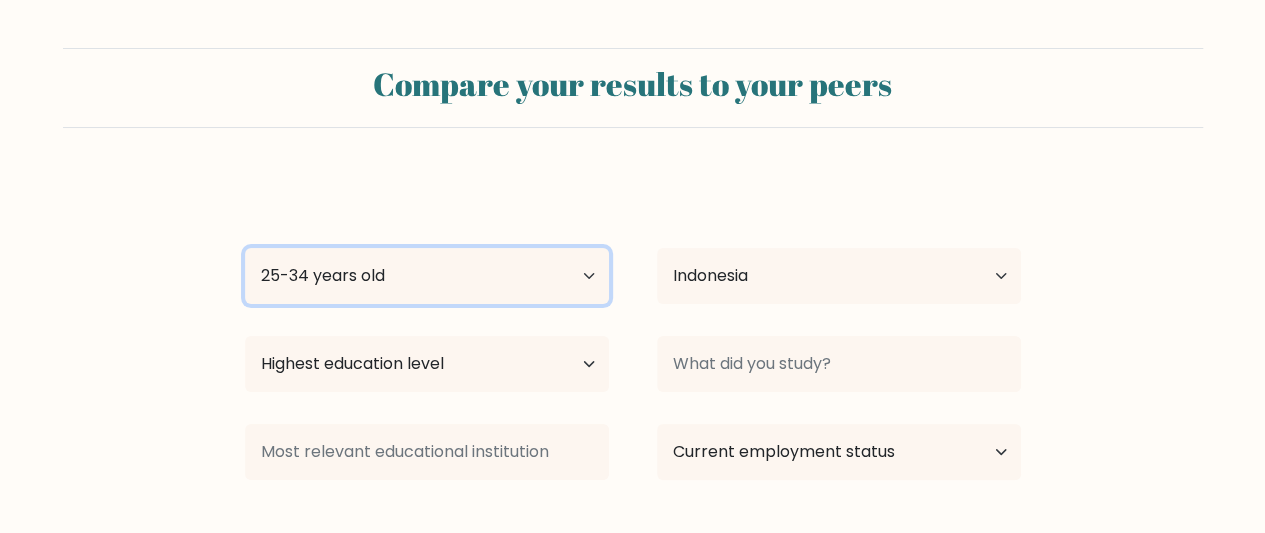 click on "Age
Under 18 years old
18-24 years old
25-34 years old
35-44 years old
45-54 years old
55-64 years old
65 years old and above" at bounding box center (427, 276) 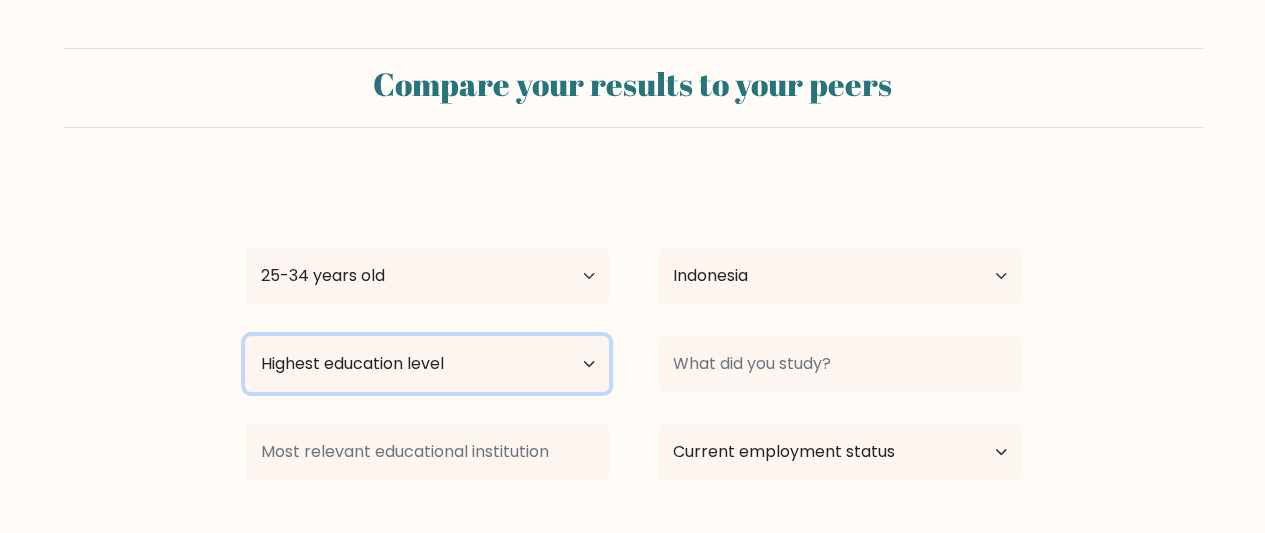 click on "Highest education level
No schooling
Primary
Lower Secondary
Upper Secondary
Occupation Specific
Bachelor's degree
Master's degree
Doctoral degree" at bounding box center (427, 364) 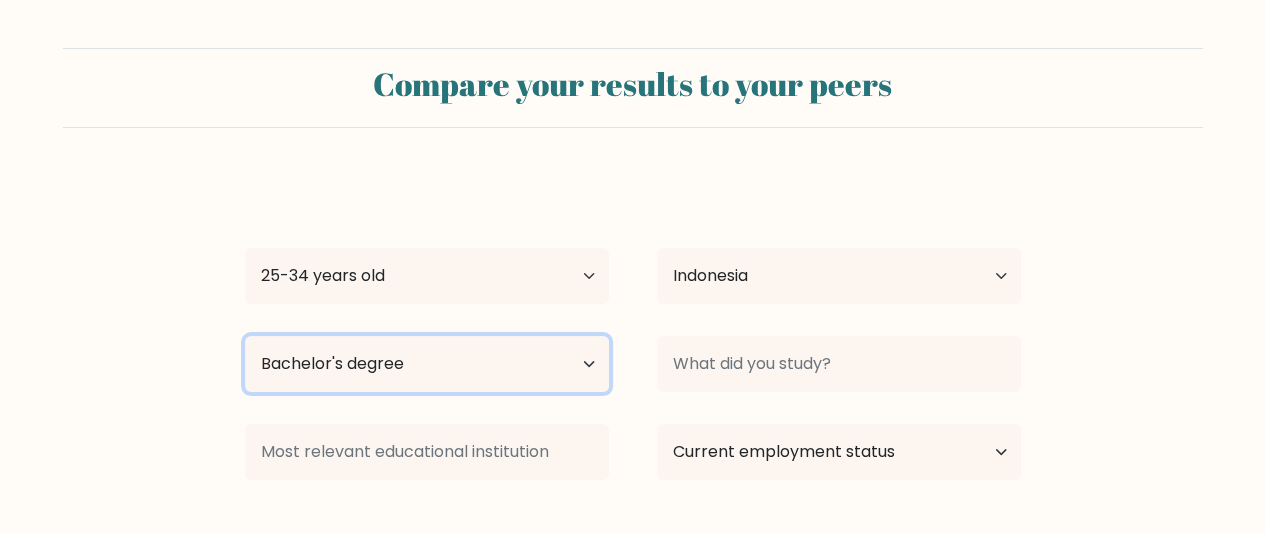 click on "Highest education level
No schooling
Primary
Lower Secondary
Upper Secondary
Occupation Specific
Bachelor's degree
Master's degree
Doctoral degree" at bounding box center (427, 364) 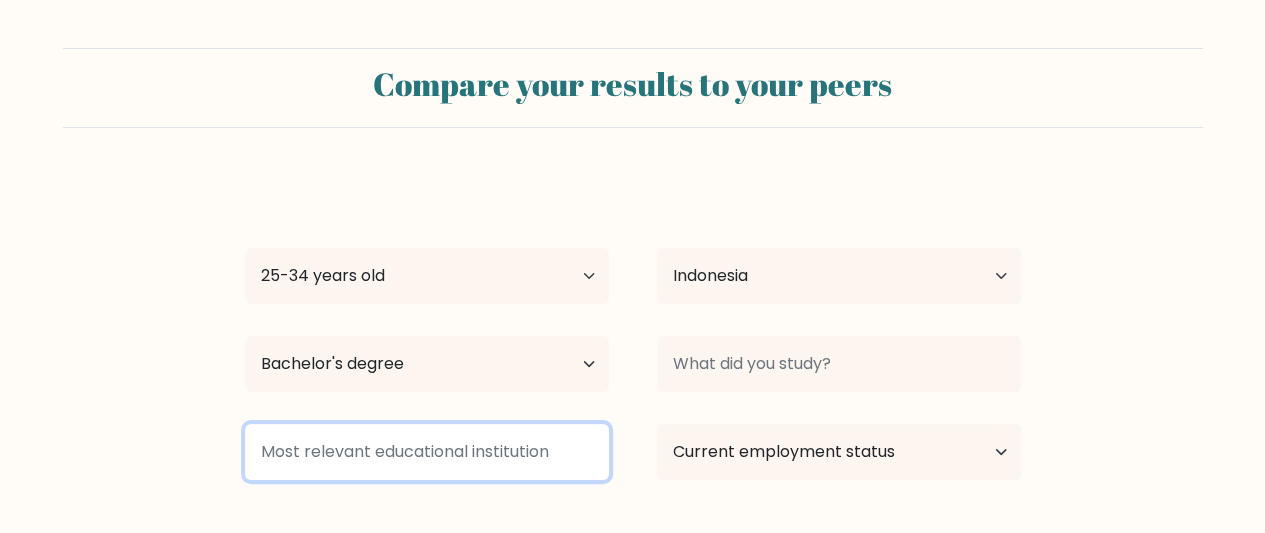 click at bounding box center [427, 452] 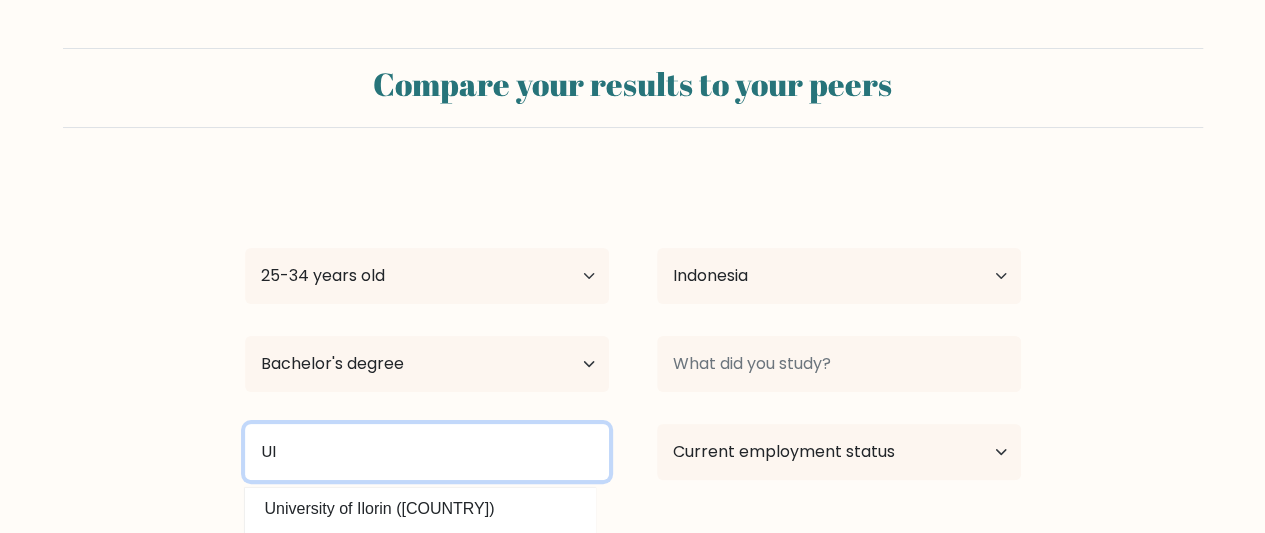 type on "U" 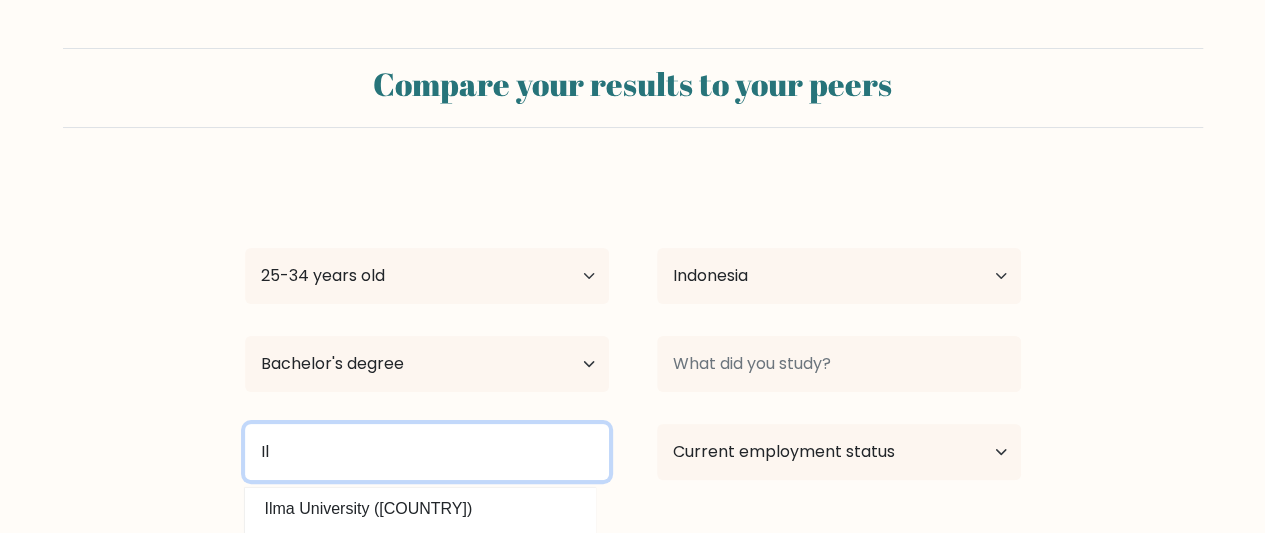 type on "I" 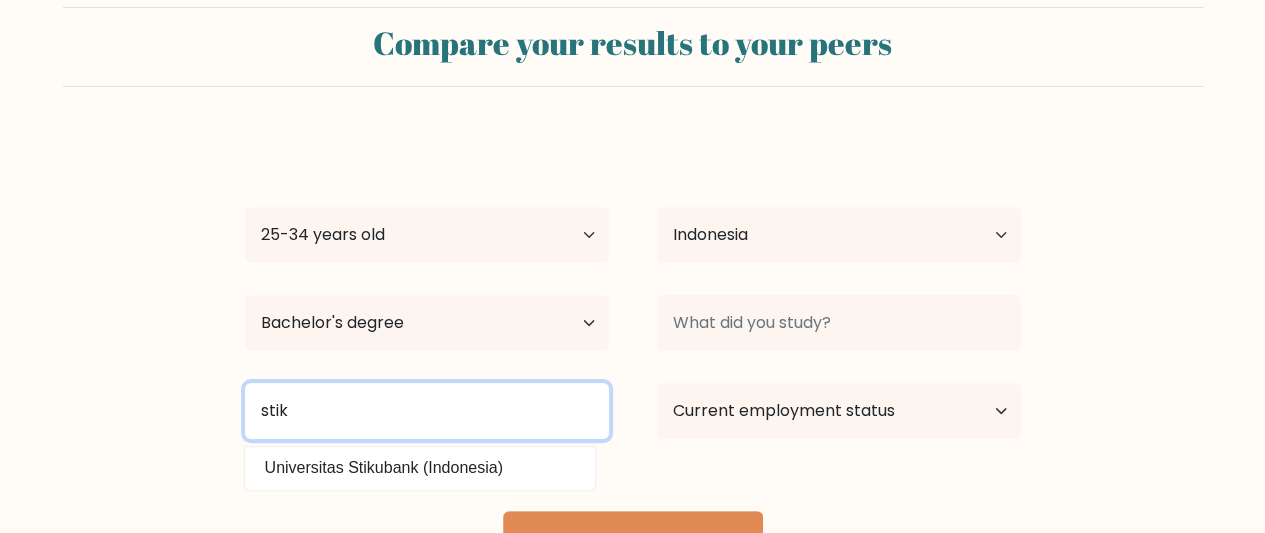 scroll, scrollTop: 43, scrollLeft: 0, axis: vertical 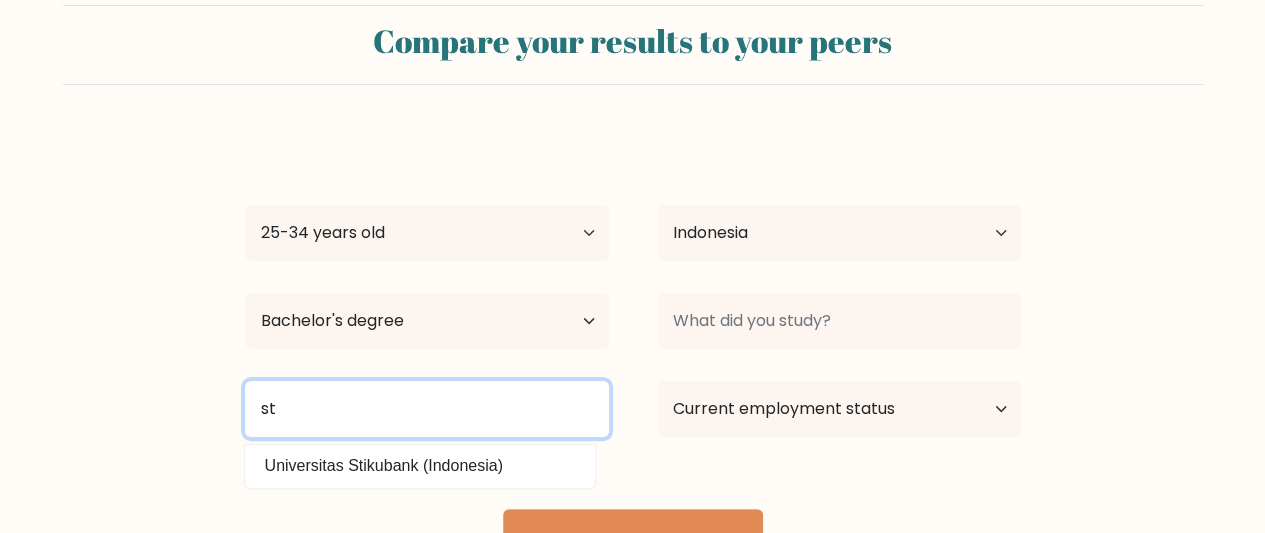 type on "s" 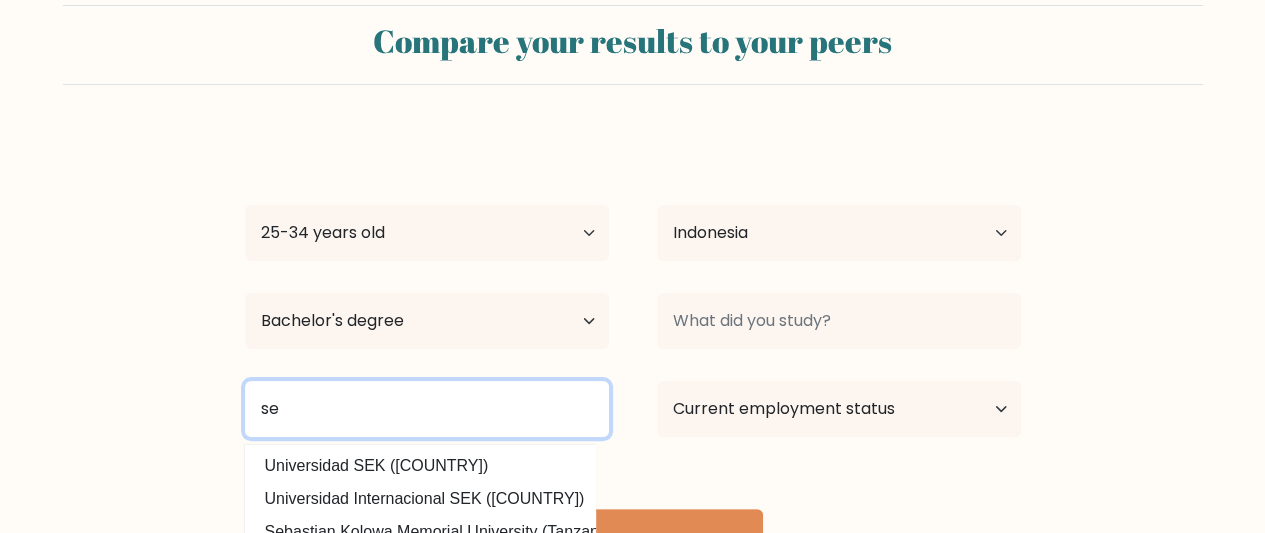 type on "s" 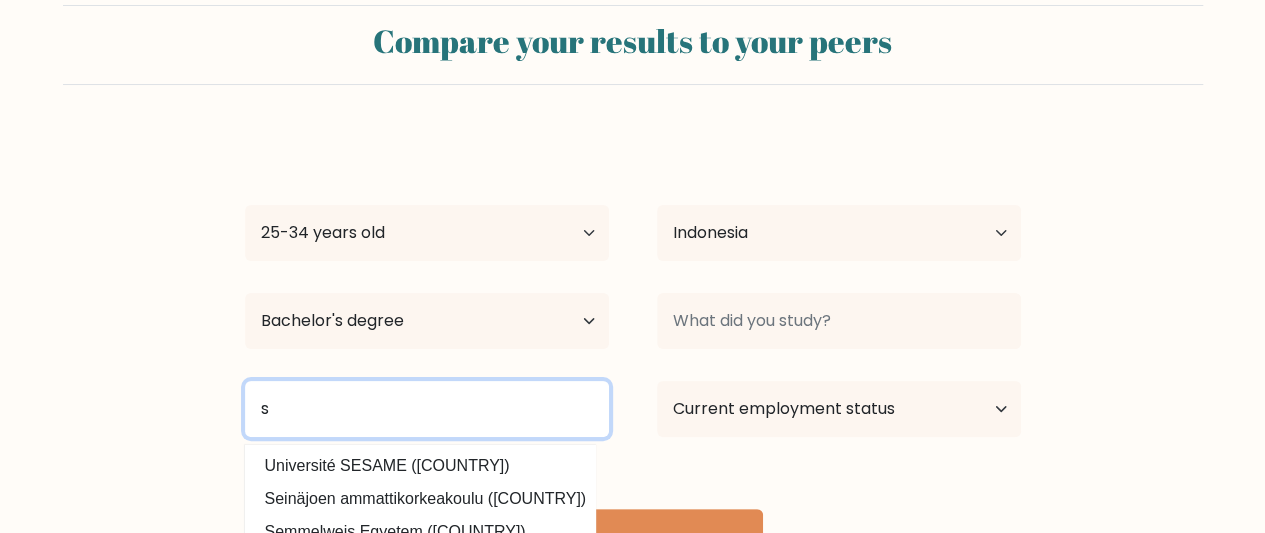type 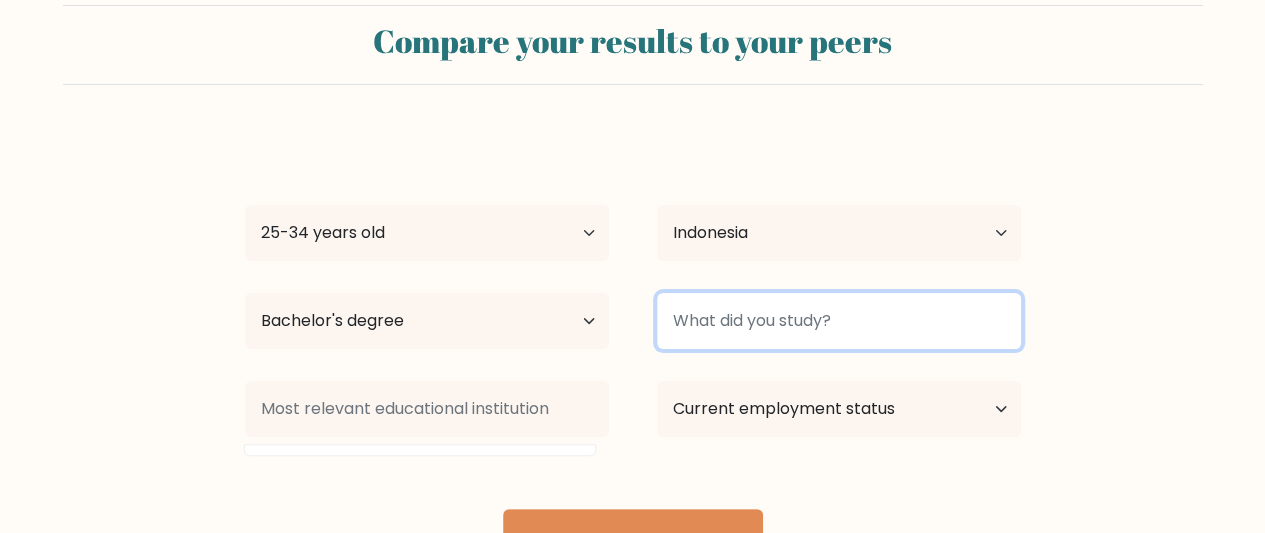 click at bounding box center [839, 321] 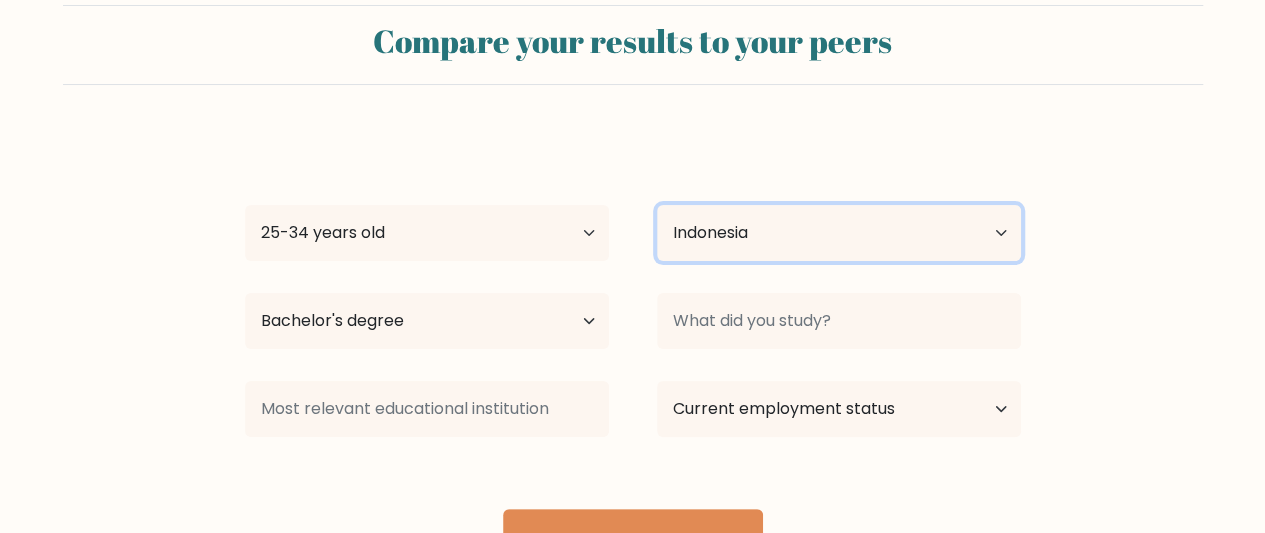 click on "Country
Afghanistan
Albania
Algeria
American Samoa
Andorra
Angola
Anguilla
Antarctica
Antigua and Barbuda
Argentina
Armenia
Aruba
Australia
Austria
Azerbaijan
Bahamas
Bahrain
Bangladesh
Barbados
Belarus
Belgium
Belize
Benin
Bermuda
Bhutan
Bolivia
Bonaire, Sint Eustatius and Saba
Bosnia and Herzegovina
Botswana
Bouvet Island
Brazil
British Indian Ocean Territory
Brunei
Bulgaria
Burkina Faso
Burundi
Cabo Verde
Cambodia
Cameroon
Canada
Cayman Islands
Central African Republic
Chad
Chile
China
Christmas Island
Cocos (Keeling) Islands
Colombia
Comoros
Congo
Congo (the Democratic Republic of the)
Cook Islands
Costa Rica
Côte d'Ivoire
Croatia
Cuba" at bounding box center (839, 233) 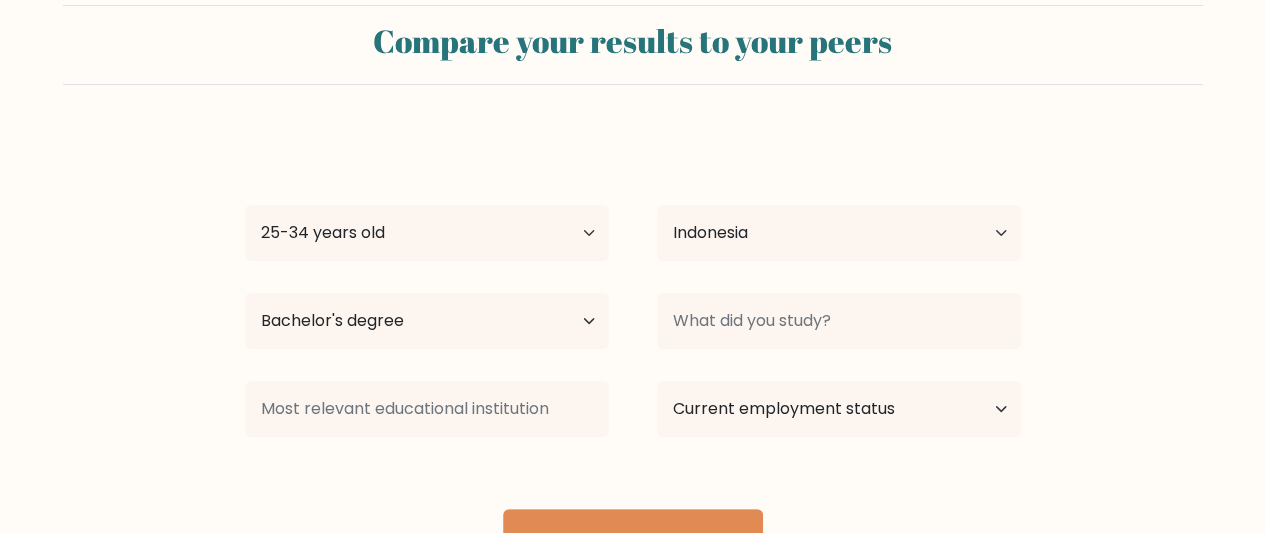 click on "Compare your results to your peers
RIO ALDI
PERMANA
Age
Under 18 years old
18-24 years old
25-34 years old
35-44 years old
45-54 years old
55-64 years old
65 years old and above
Country
Afghanistan
Albania
Algeria
American Samoa
Andorra
Angola
Anguilla
Antarctica
Antigua and Barbuda
Argentina
Armenia
Aruba
Australia" at bounding box center (632, 289) 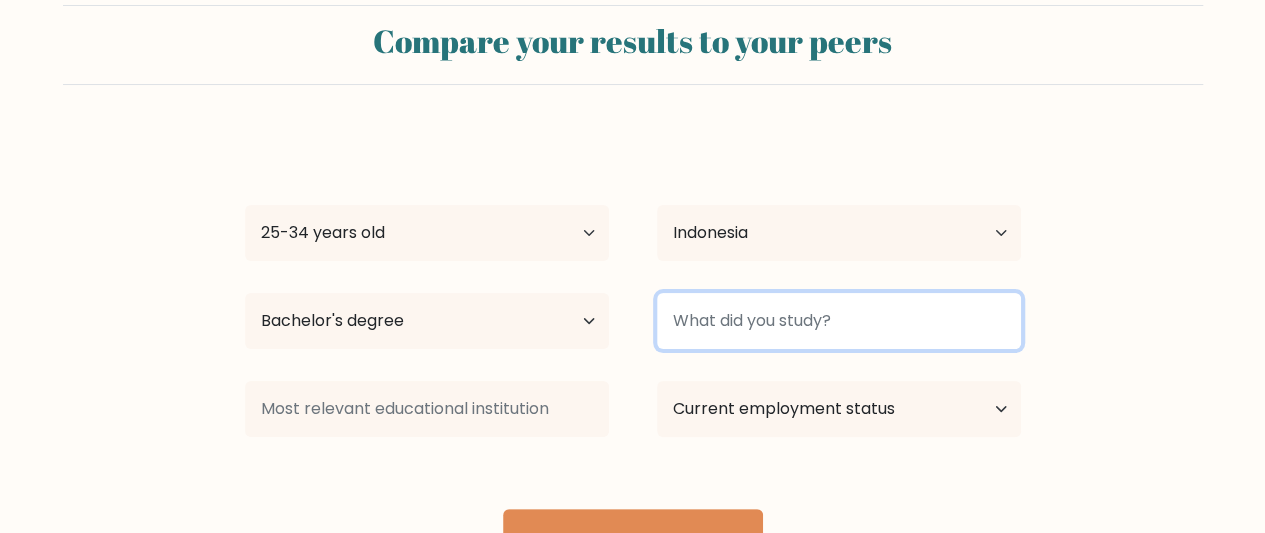click at bounding box center (839, 321) 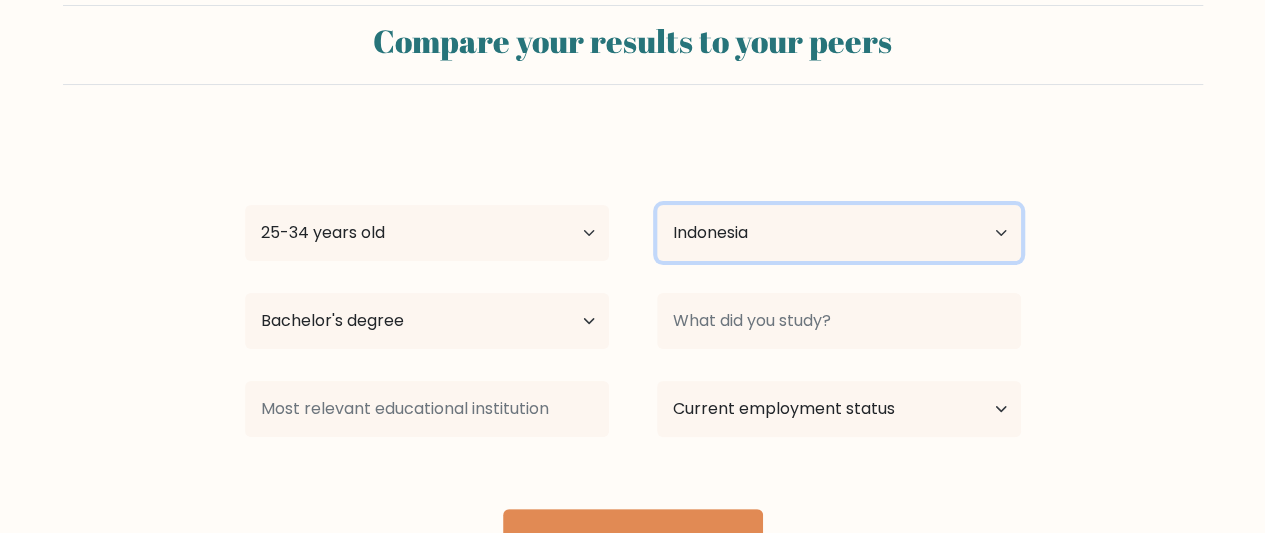 click on "Country
Afghanistan
Albania
Algeria
American Samoa
Andorra
Angola
Anguilla
Antarctica
Antigua and Barbuda
Argentina
Armenia
Aruba
Australia
Austria
Azerbaijan
Bahamas
Bahrain
Bangladesh
Barbados
Belarus
Belgium
Belize
Benin
Bermuda
Bhutan
Bolivia
Bonaire, Sint Eustatius and Saba
Bosnia and Herzegovina
Botswana
Bouvet Island
Brazil
British Indian Ocean Territory
Brunei
Bulgaria
Burkina Faso
Burundi
Cabo Verde
Cambodia
Cameroon
Canada
Cayman Islands
Central African Republic
Chad
Chile
China
Christmas Island
Cocos (Keeling) Islands
Colombia
Comoros
Congo
Congo (the Democratic Republic of the)
Cook Islands
Costa Rica
Côte d'Ivoire
Croatia
Cuba" at bounding box center (839, 233) 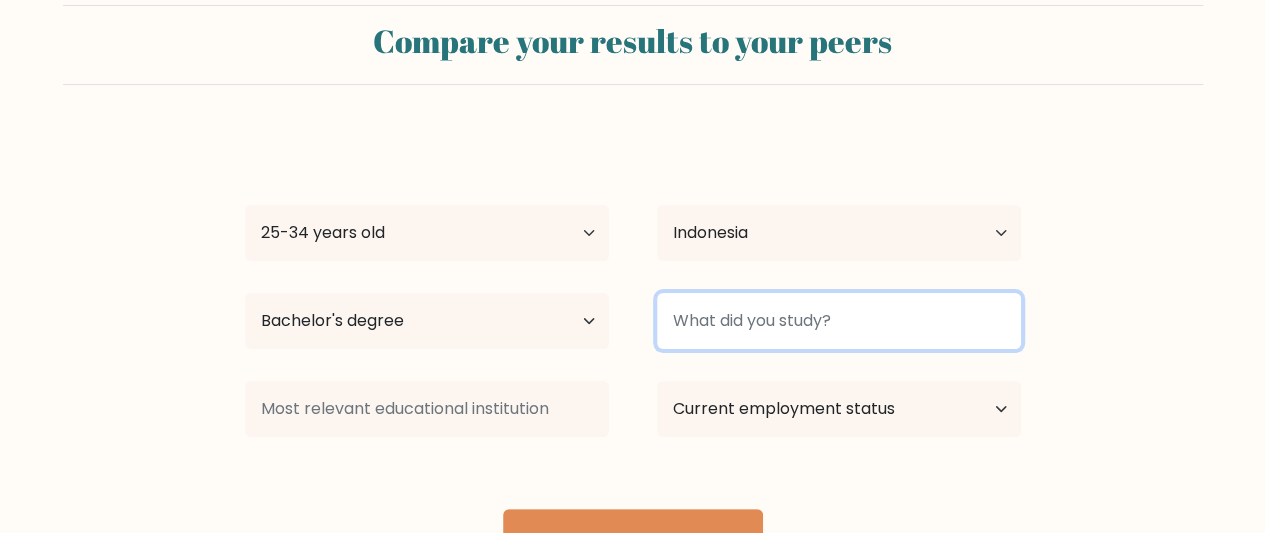 click at bounding box center (839, 321) 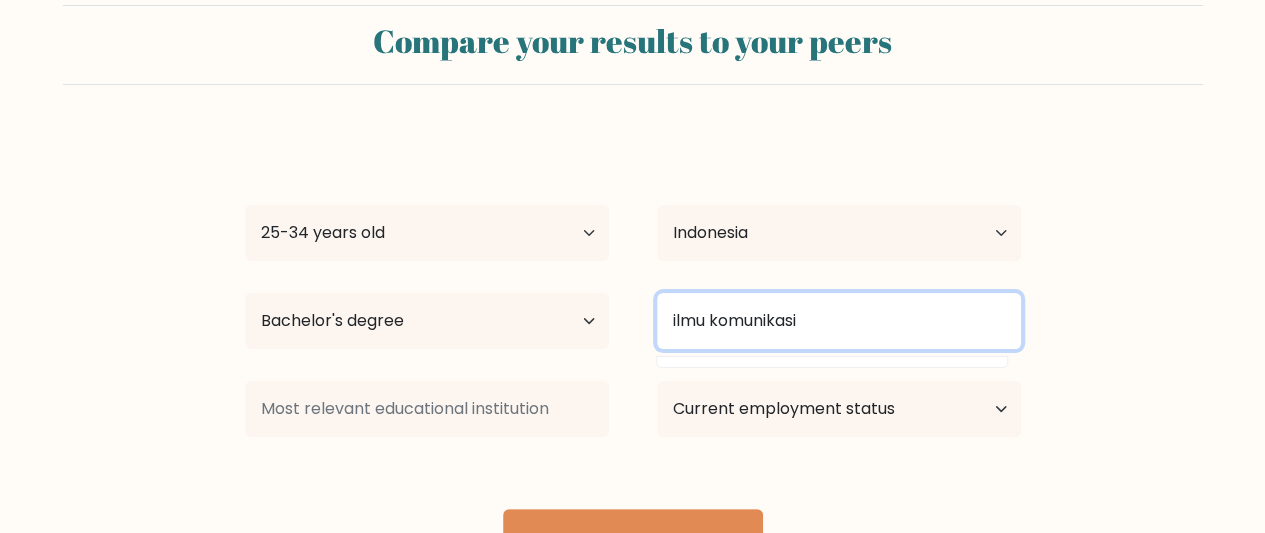 type on "ilmu komunikasi" 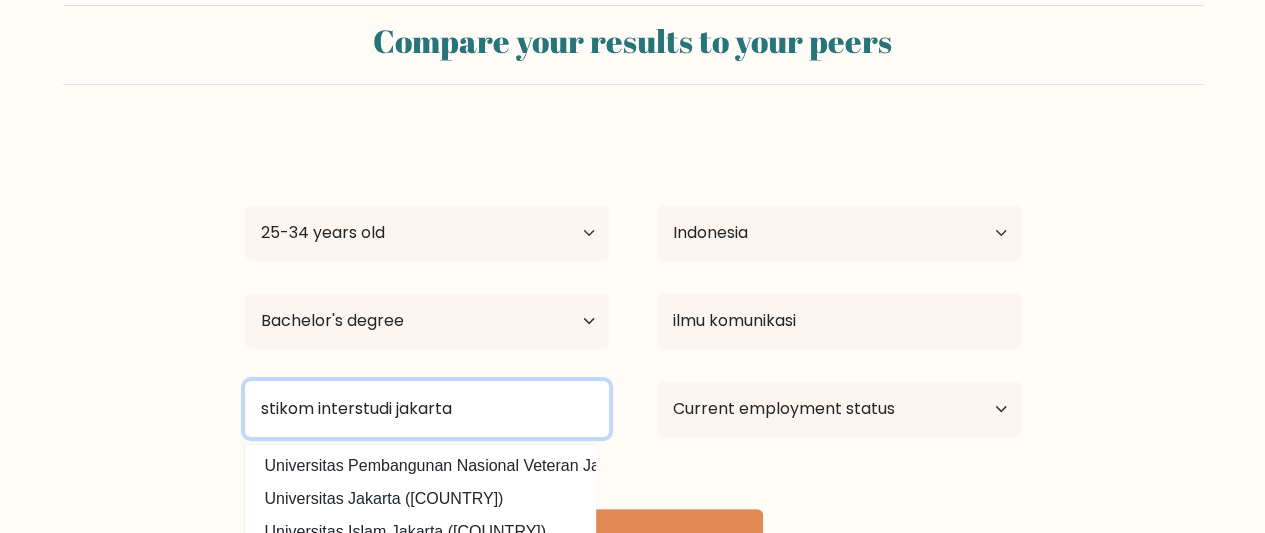 type on "stikom interstudi jakarta" 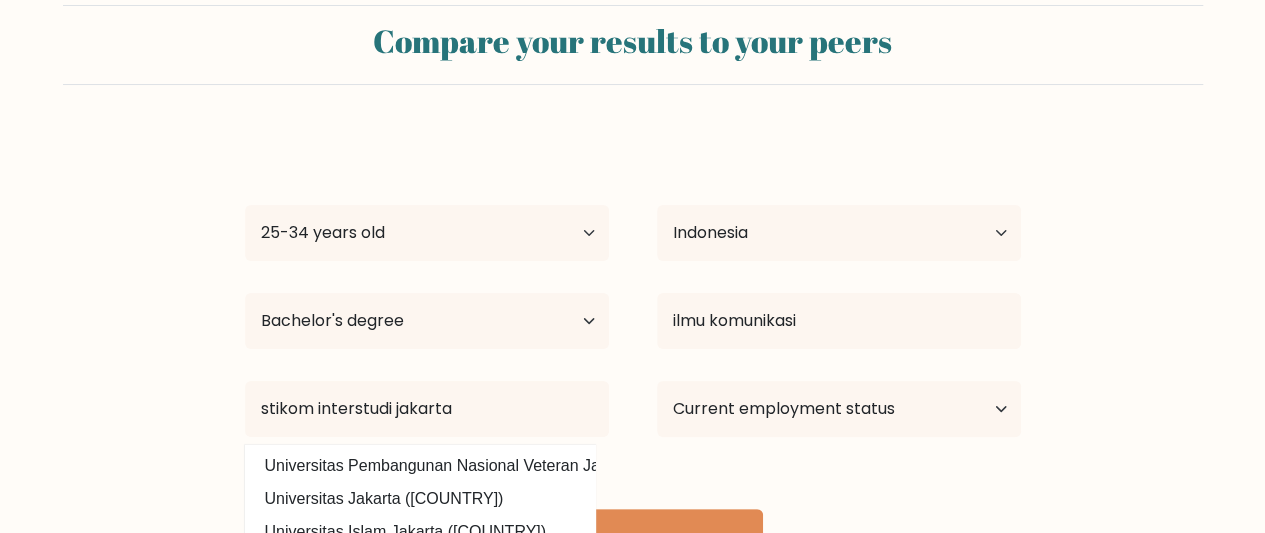 click on "Compare your results to your peers
RIO ALDI
PERMANA
Age
Under 18 years old
18-24 years old
25-34 years old
35-44 years old
45-54 years old
55-64 years old
65 years old and above
Country
Afghanistan
Albania
Algeria
American Samoa
Andorra
Angola
Anguilla
Antarctica
Antigua and Barbuda
Argentina
Armenia
Aruba
Australia" at bounding box center (632, 289) 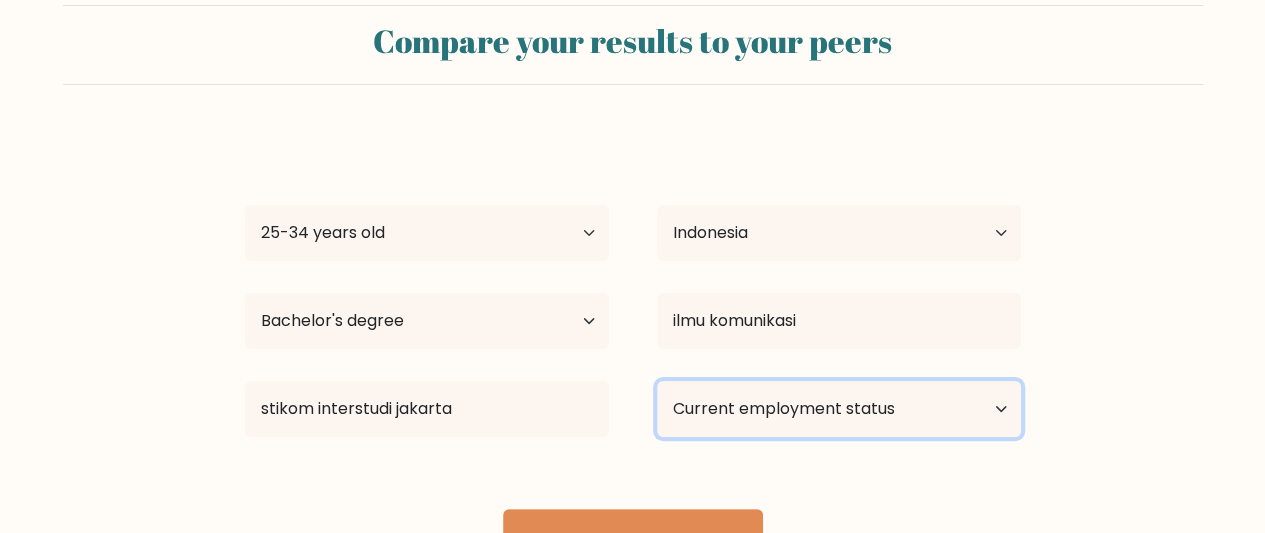 click on "Current employment status
Employed
Student
Retired
Other / prefer not to answer" at bounding box center (839, 409) 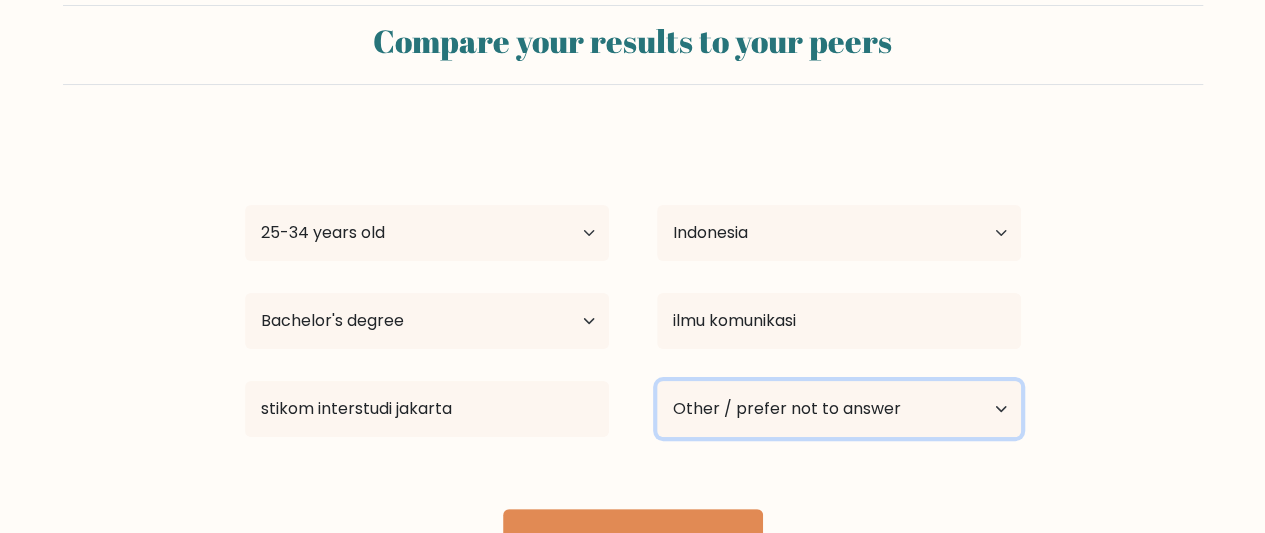 click on "Current employment status
Employed
Student
Retired
Other / prefer not to answer" at bounding box center (839, 409) 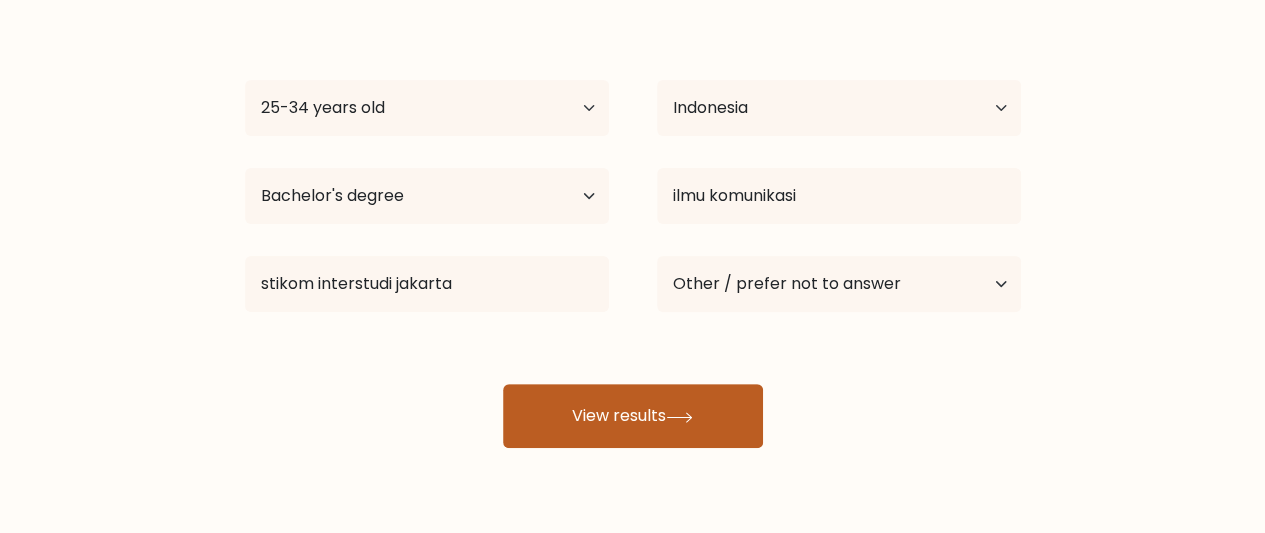 click 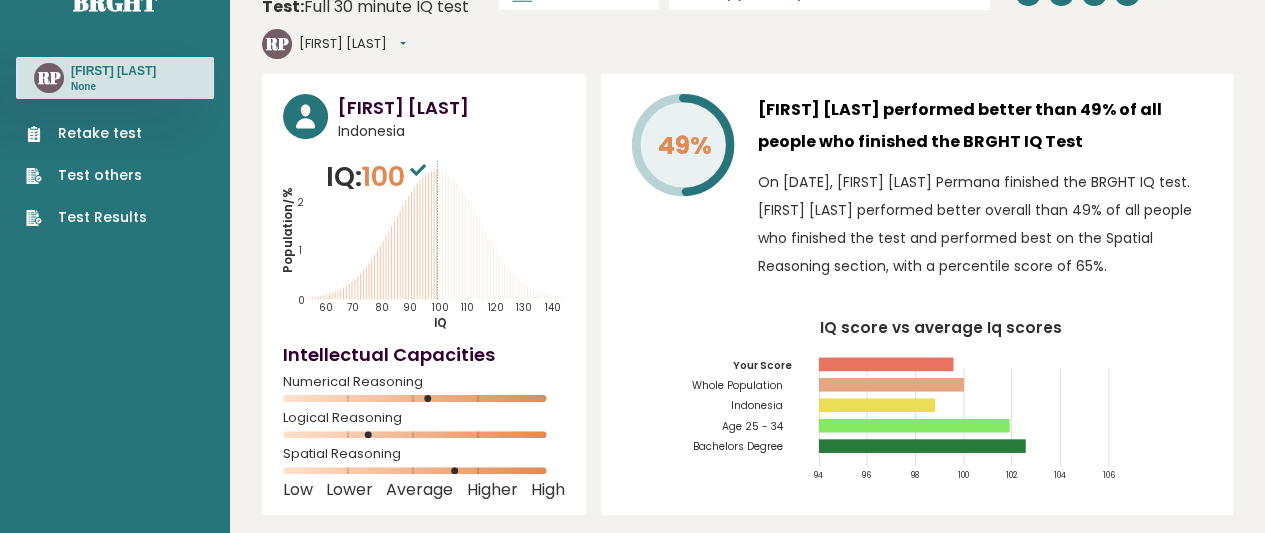 scroll, scrollTop: 0, scrollLeft: 0, axis: both 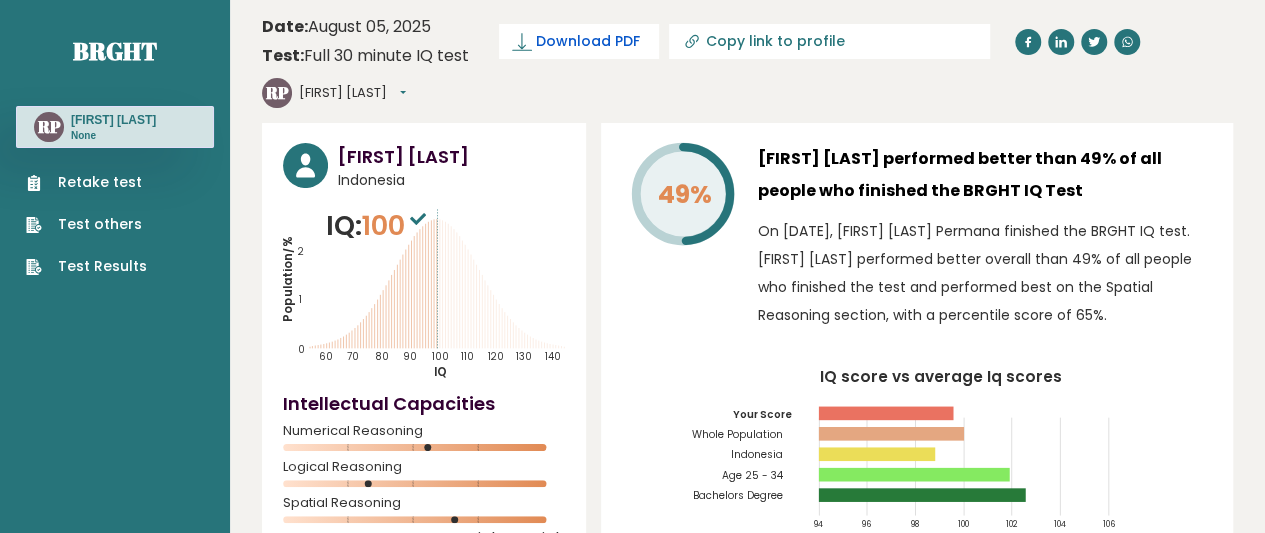 click on "Download PDF" at bounding box center [588, 41] 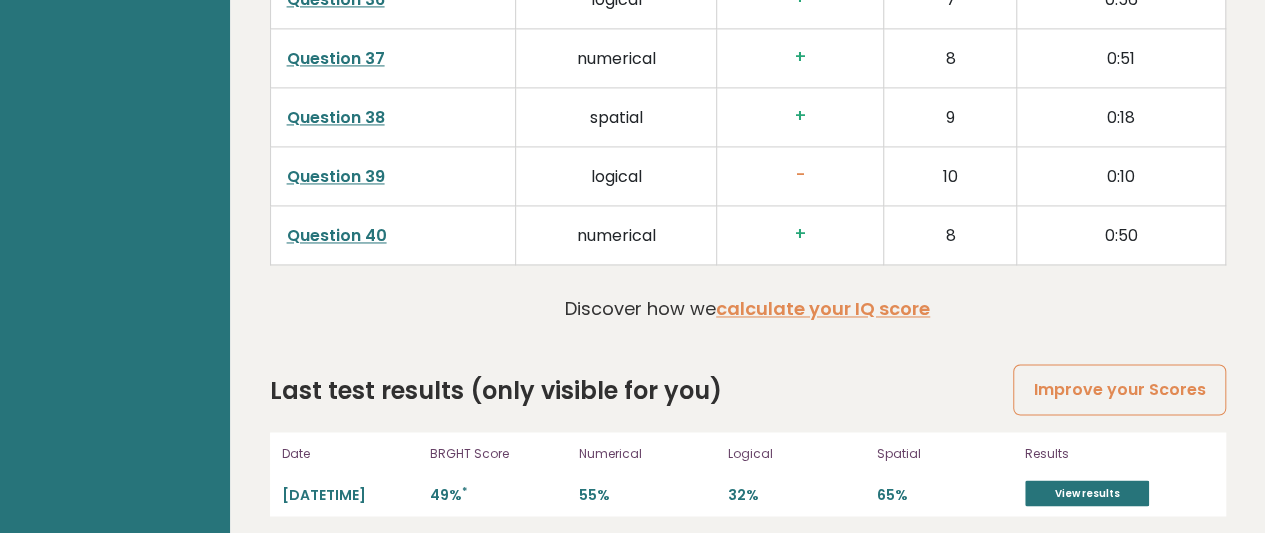 scroll, scrollTop: 5296, scrollLeft: 0, axis: vertical 